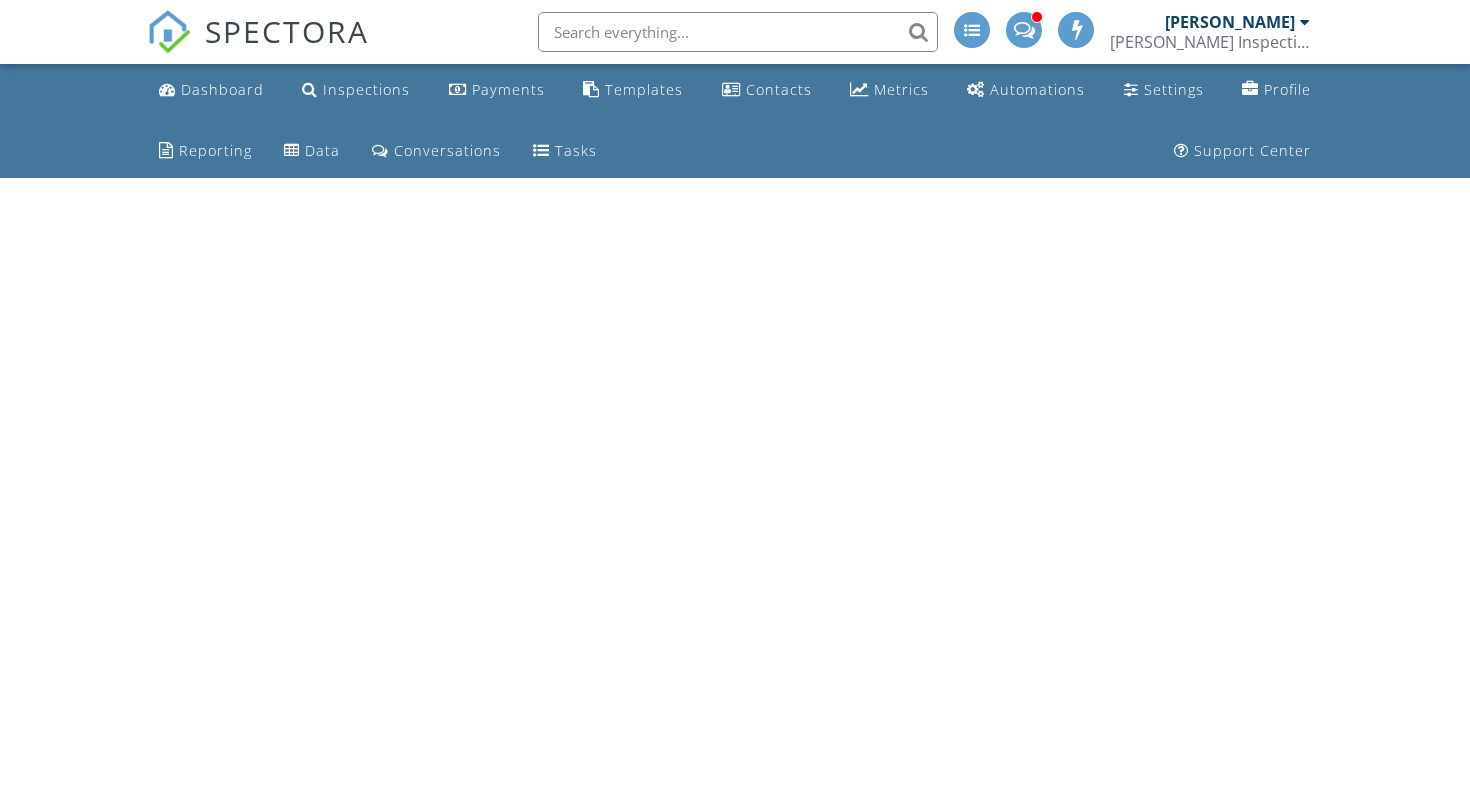 scroll, scrollTop: 0, scrollLeft: 0, axis: both 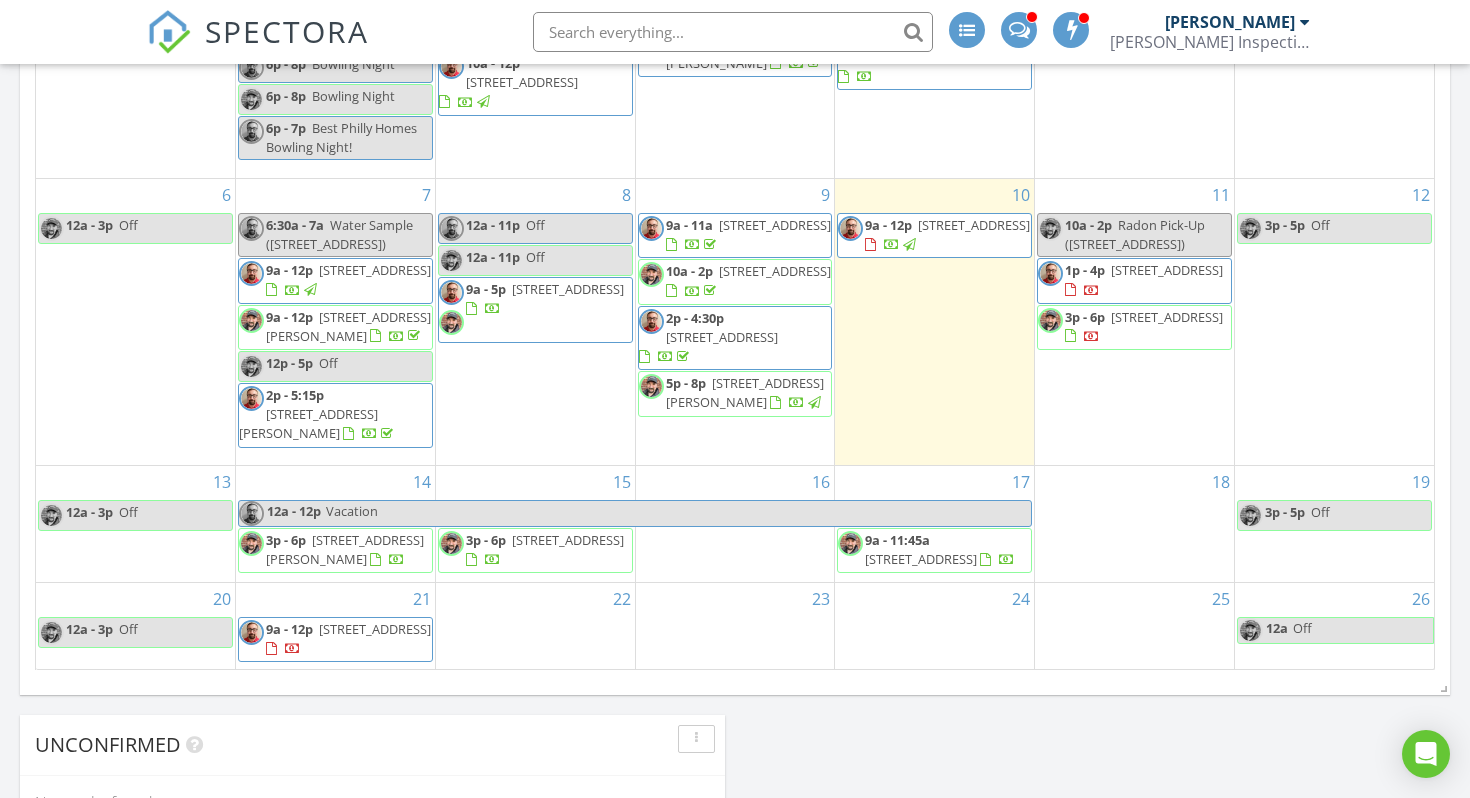 click at bounding box center (493, 311) 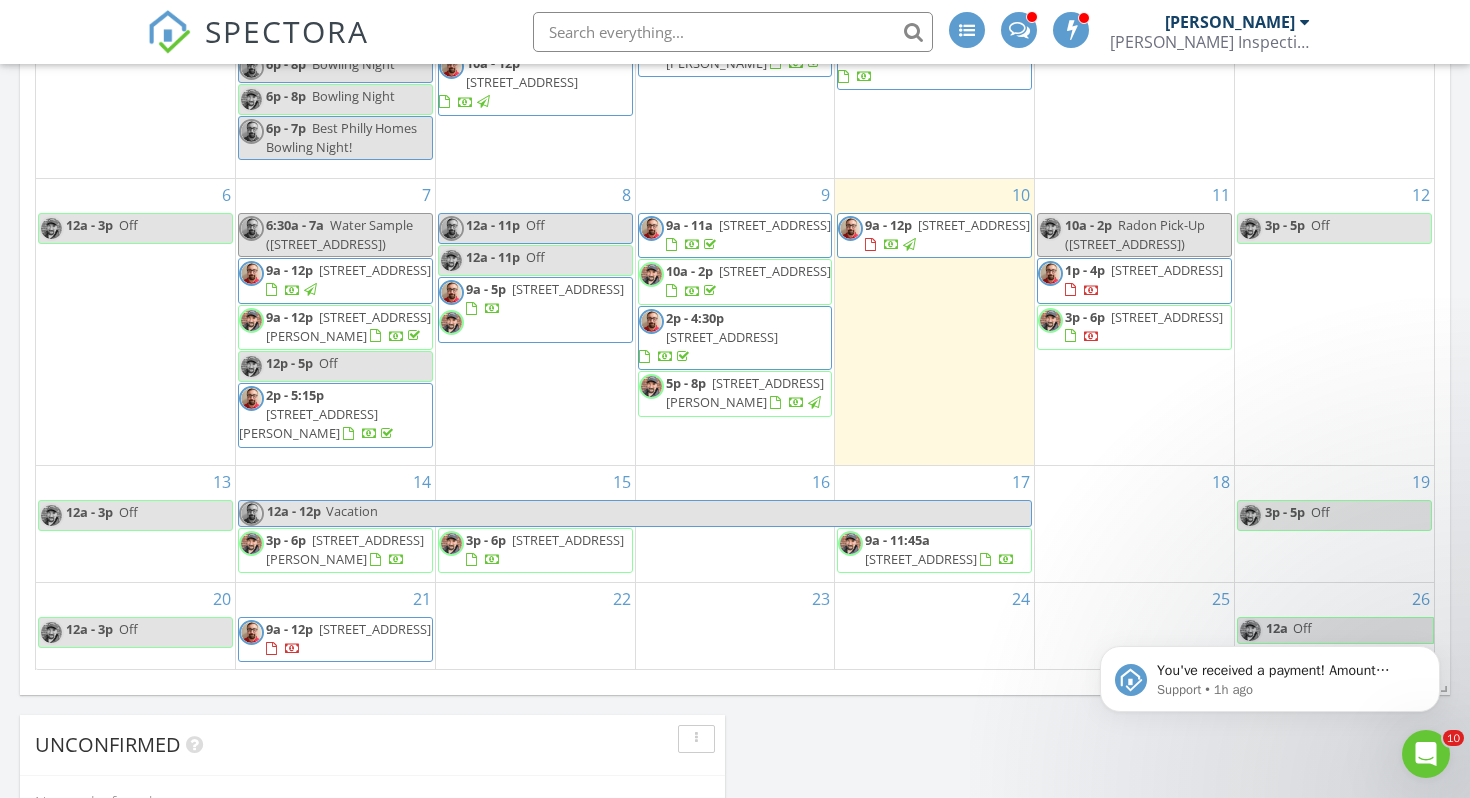 scroll, scrollTop: 0, scrollLeft: 0, axis: both 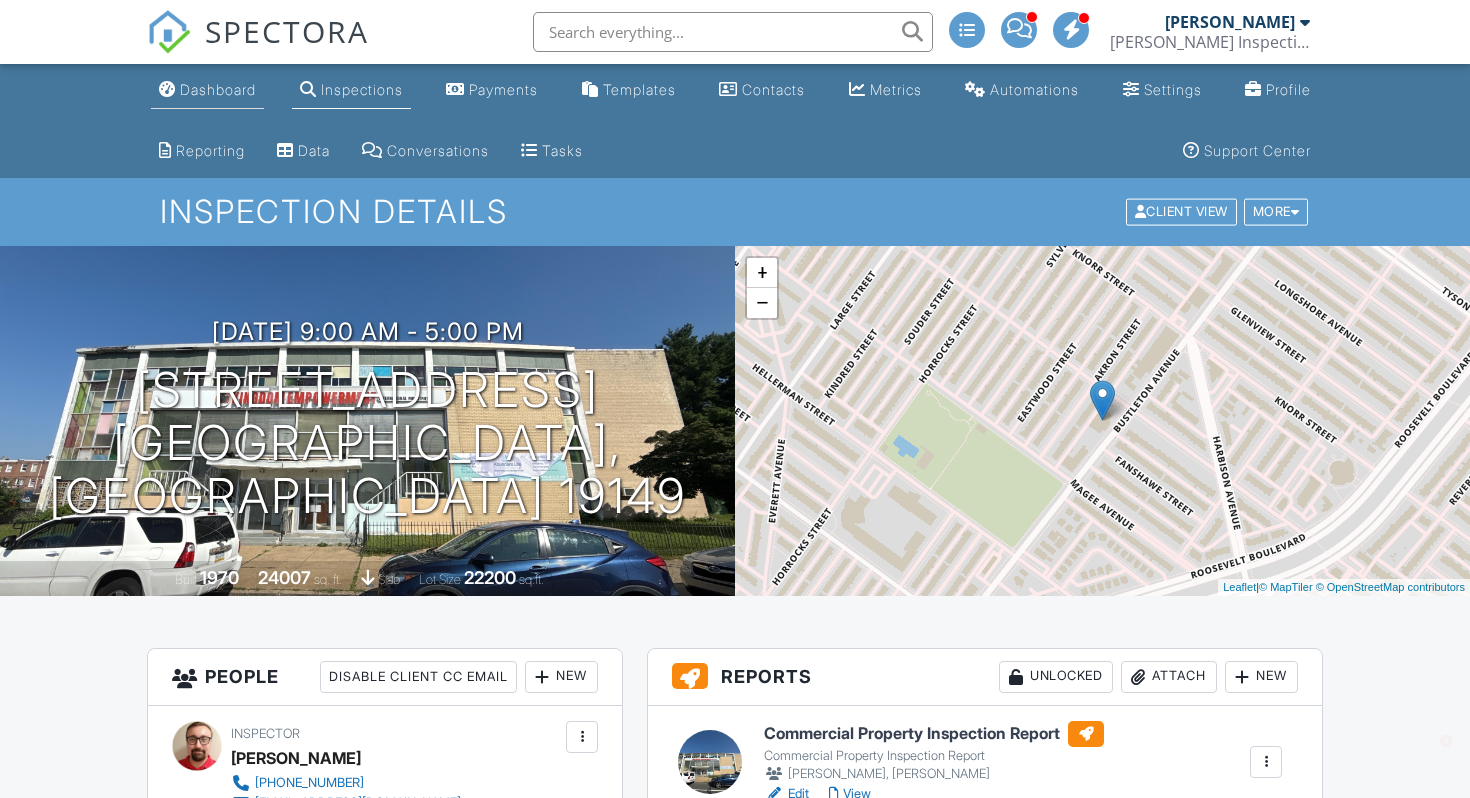click on "Dashboard" at bounding box center (218, 89) 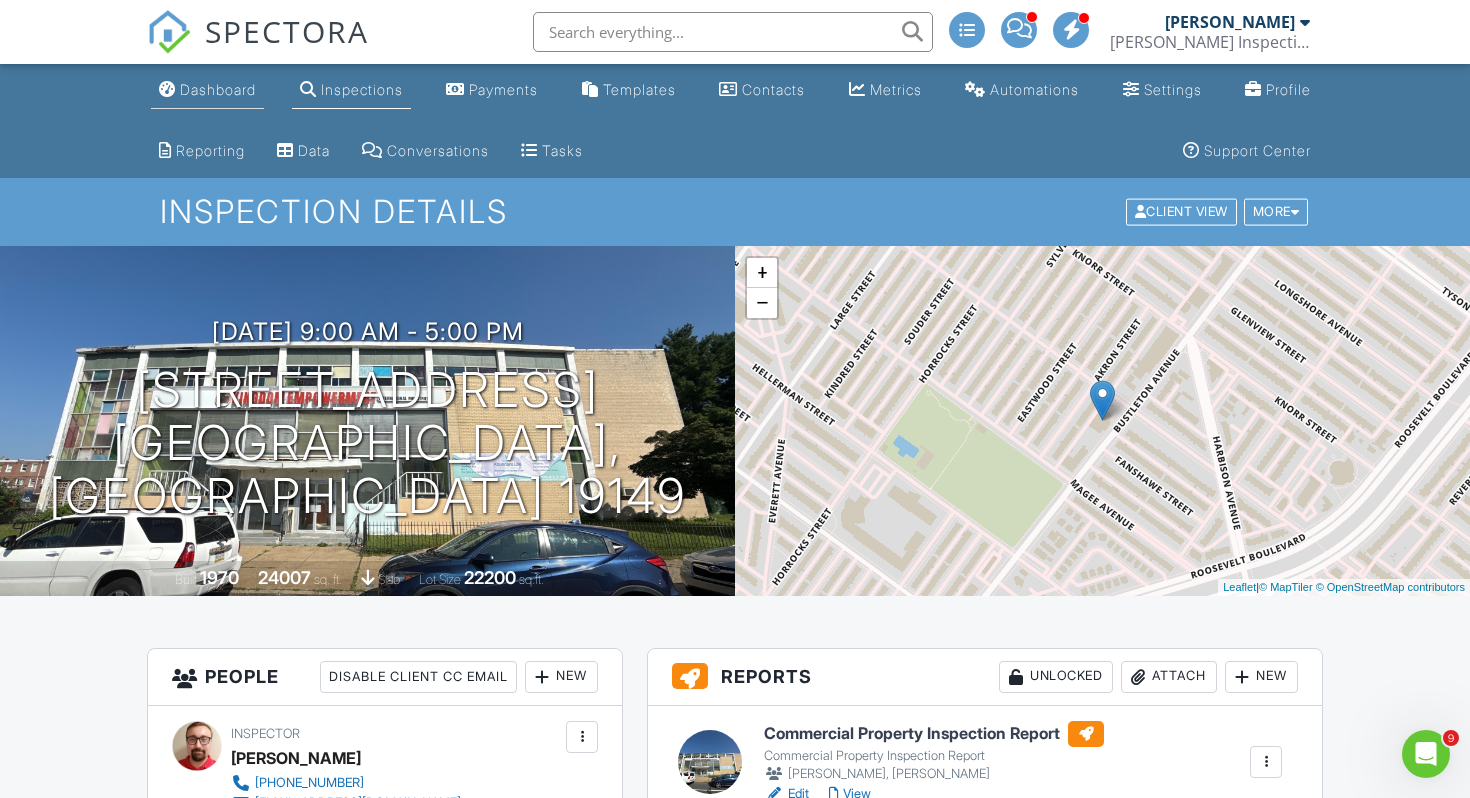 scroll, scrollTop: 0, scrollLeft: 0, axis: both 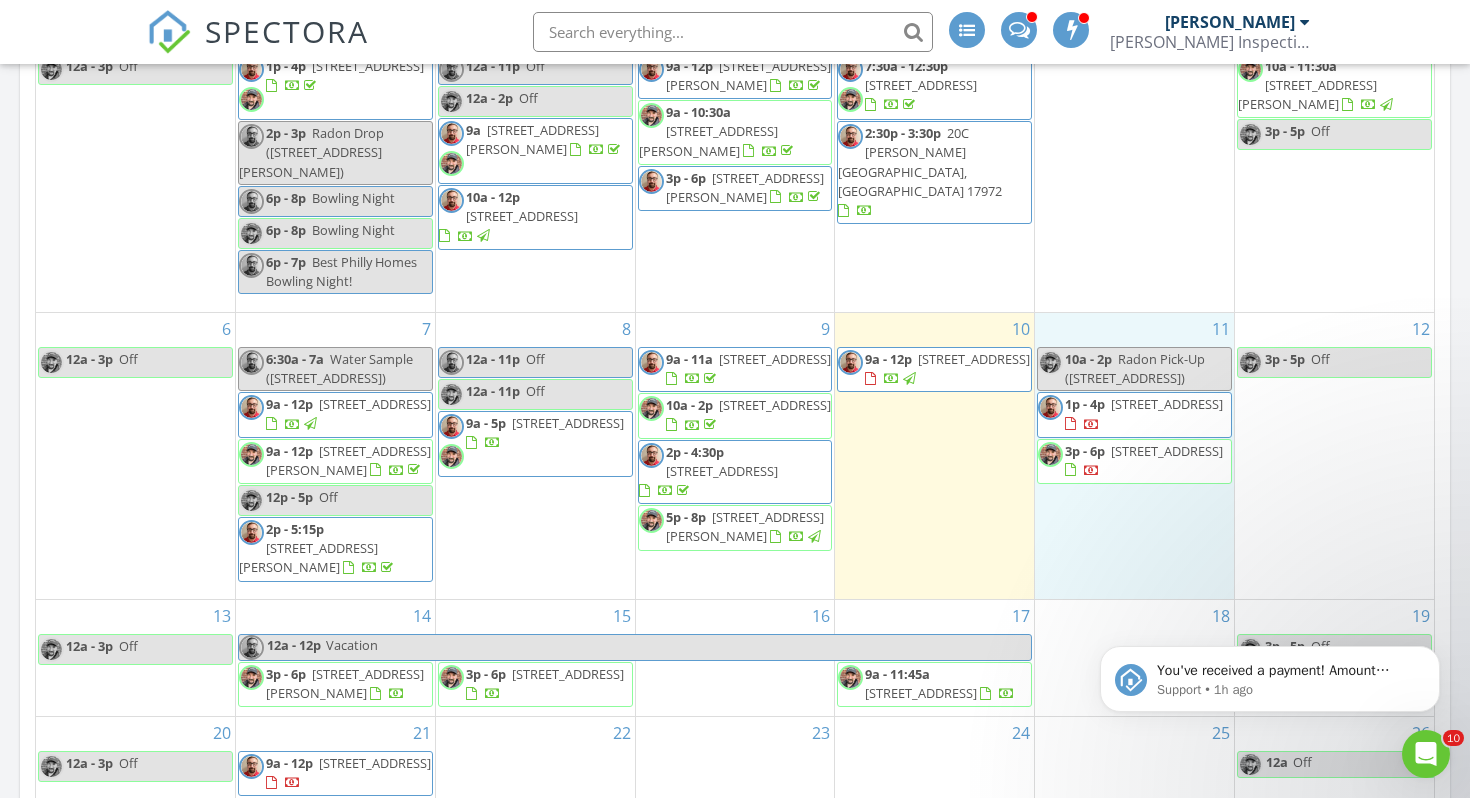 click on "11
10a - 2p
Radon Pick-Up (105 Monument Dr, Elizabethtown)
1p - 4p
2408 Carriage Ln, Limerick 19468
3p - 6p
18 Springridge Rd, Bath 18014" at bounding box center (1134, 456) 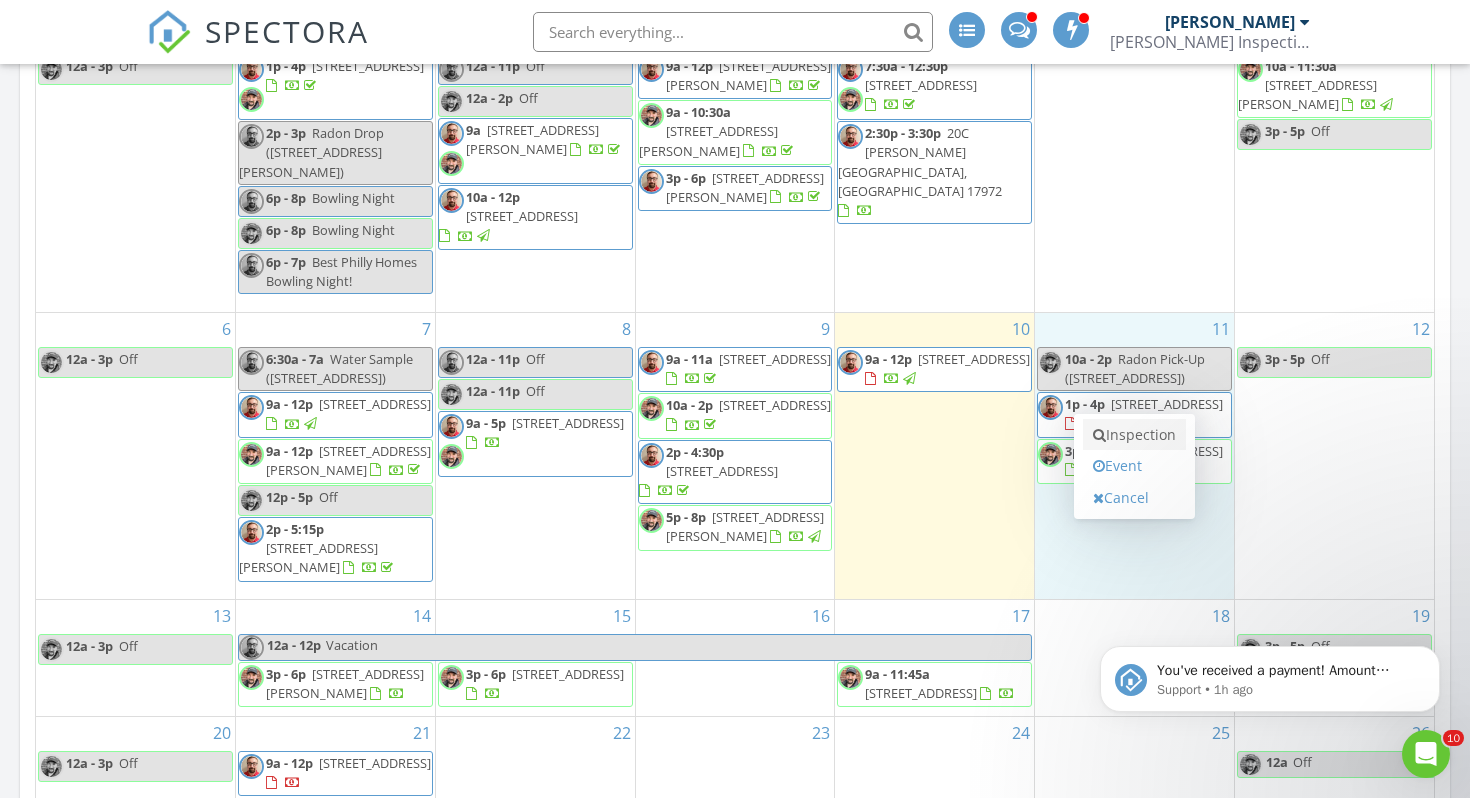 click on "Inspection" at bounding box center [1134, 435] 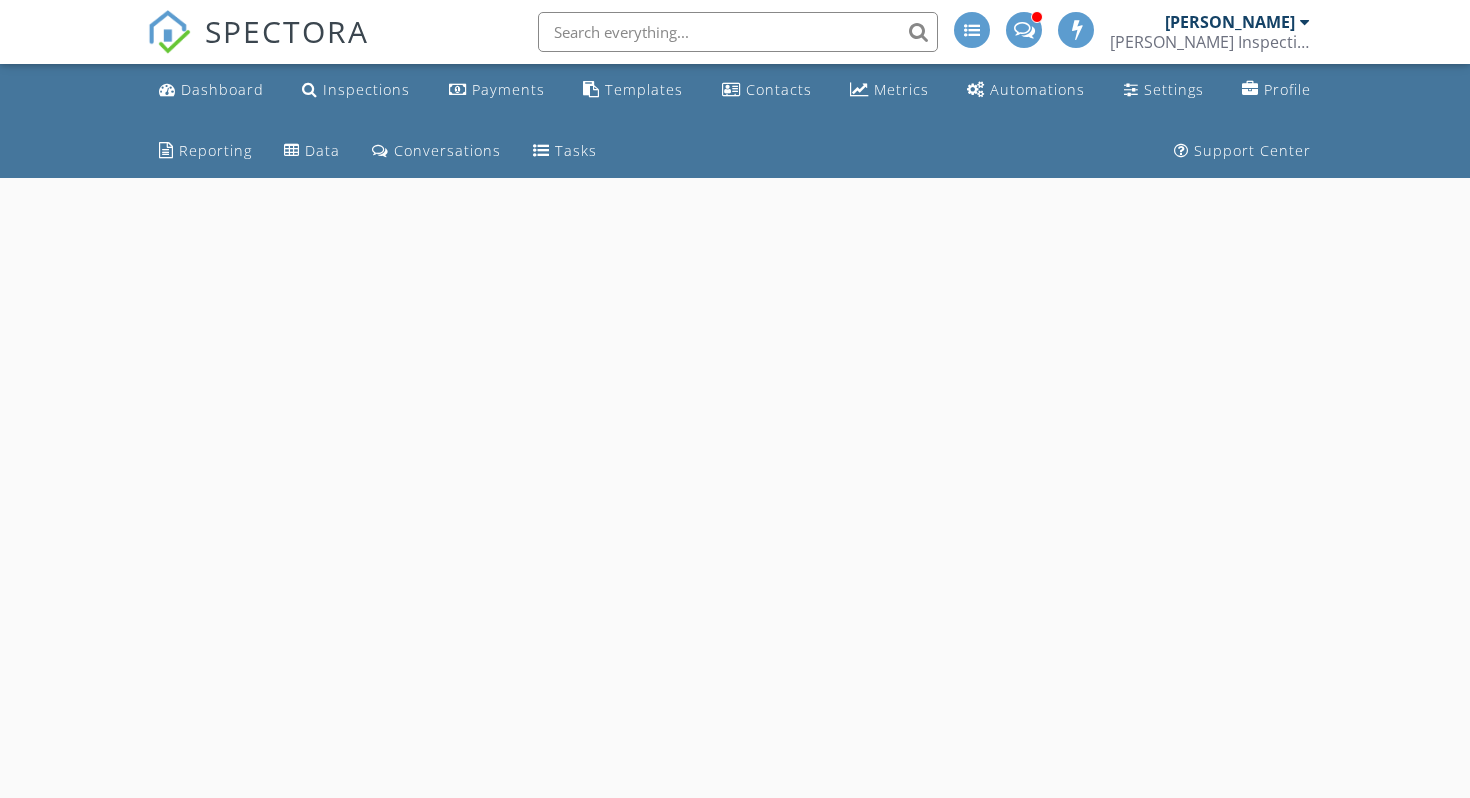scroll, scrollTop: 0, scrollLeft: 0, axis: both 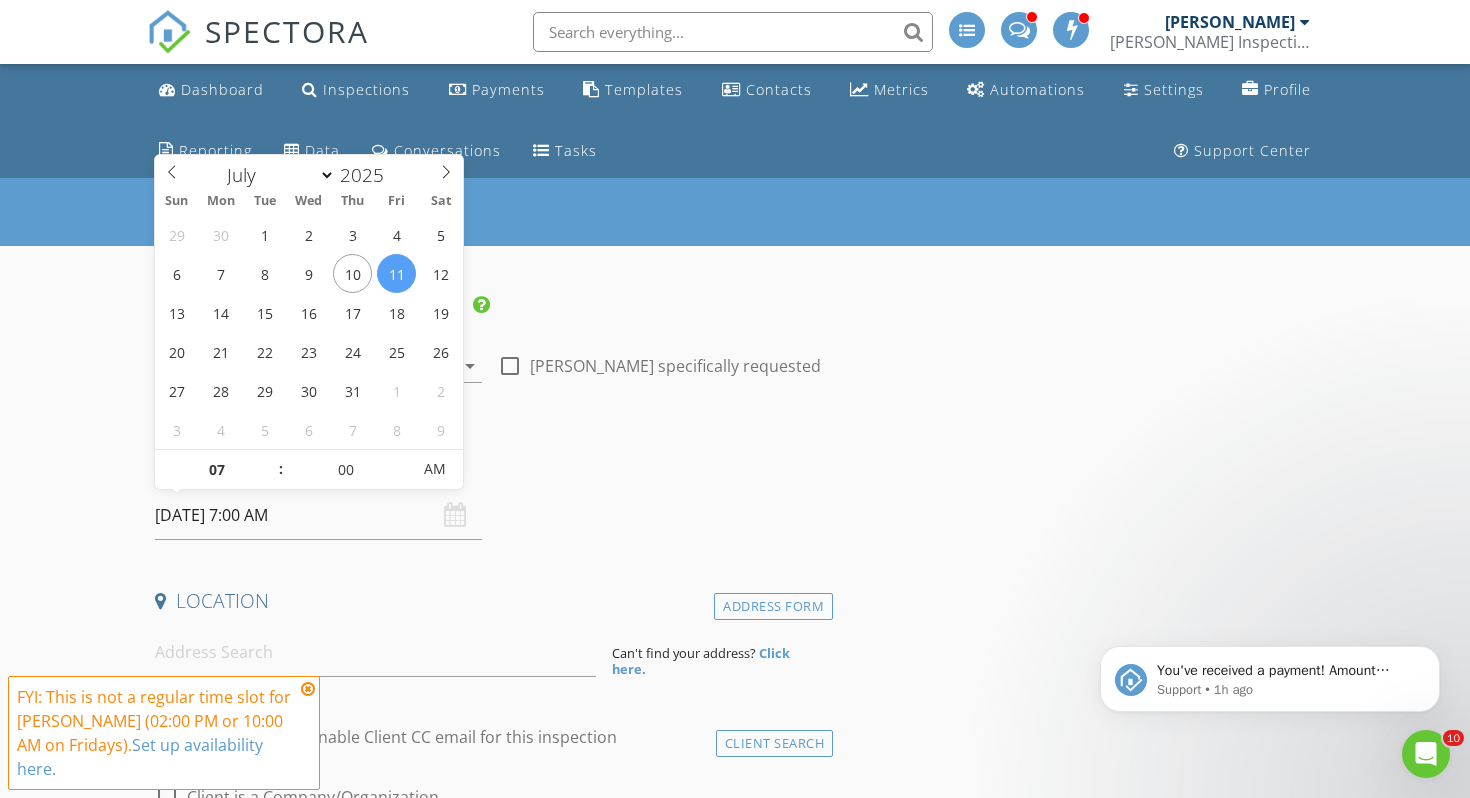 click on "[DATE] 7:00 AM" at bounding box center (318, 515) 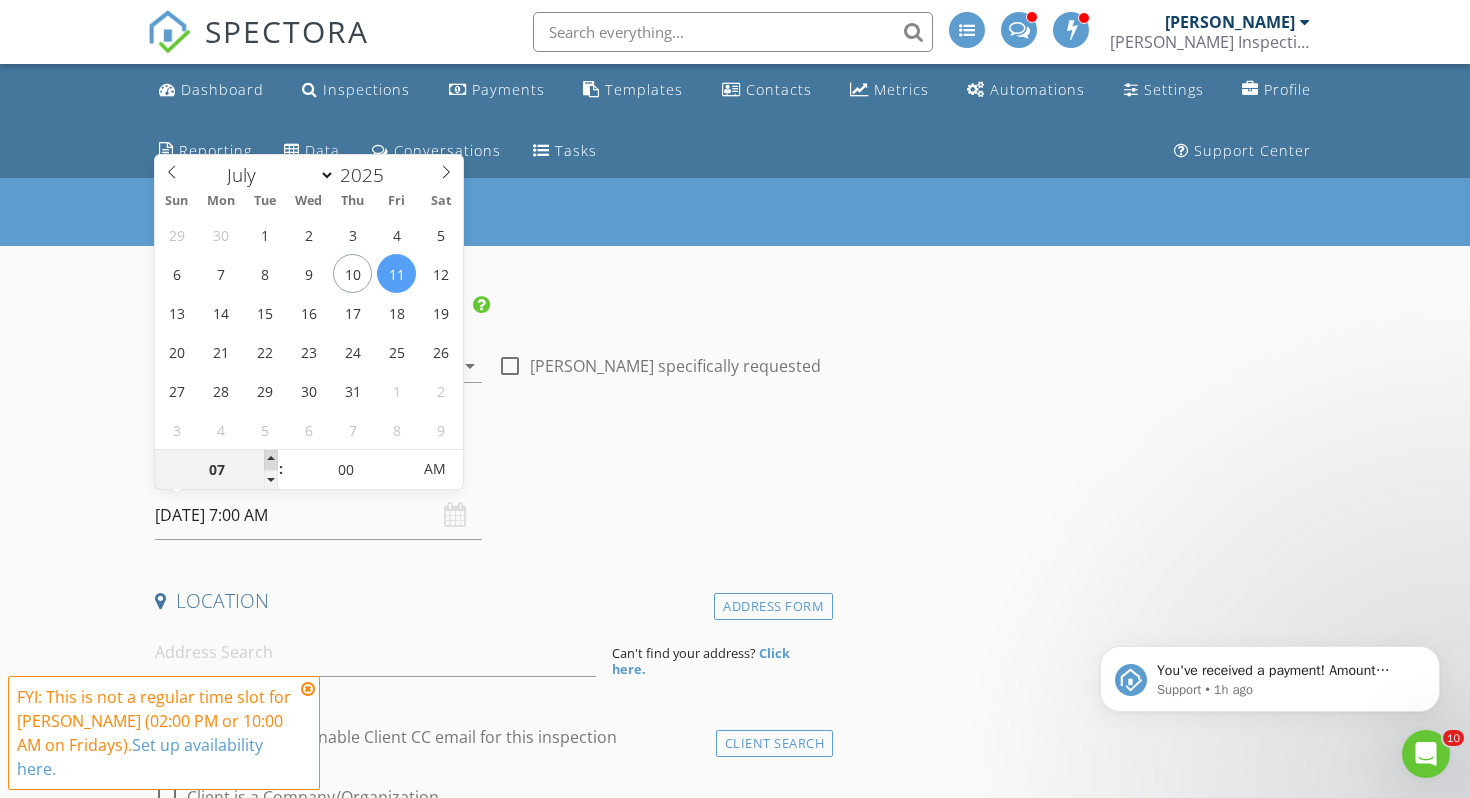 type on "08" 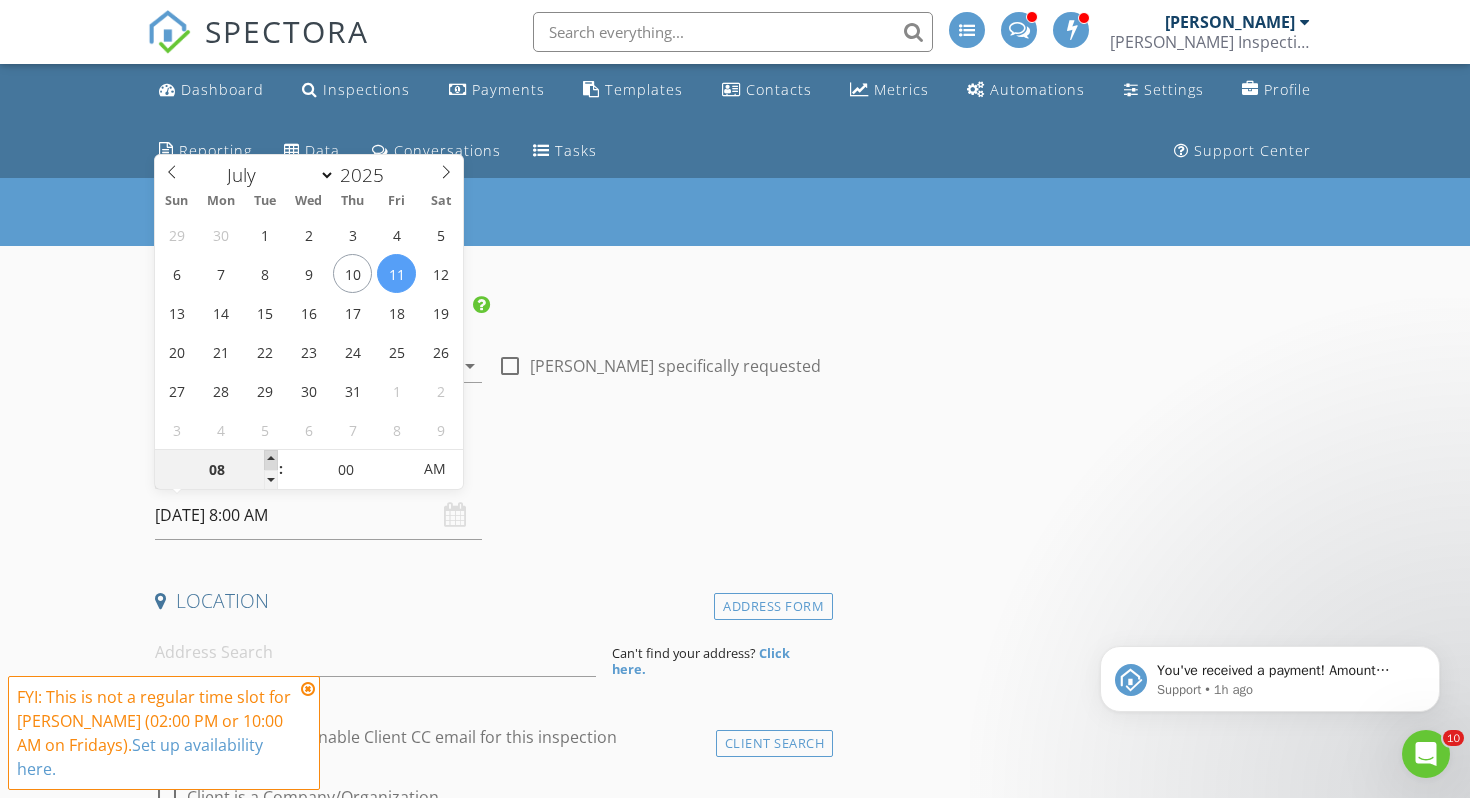 click at bounding box center (271, 460) 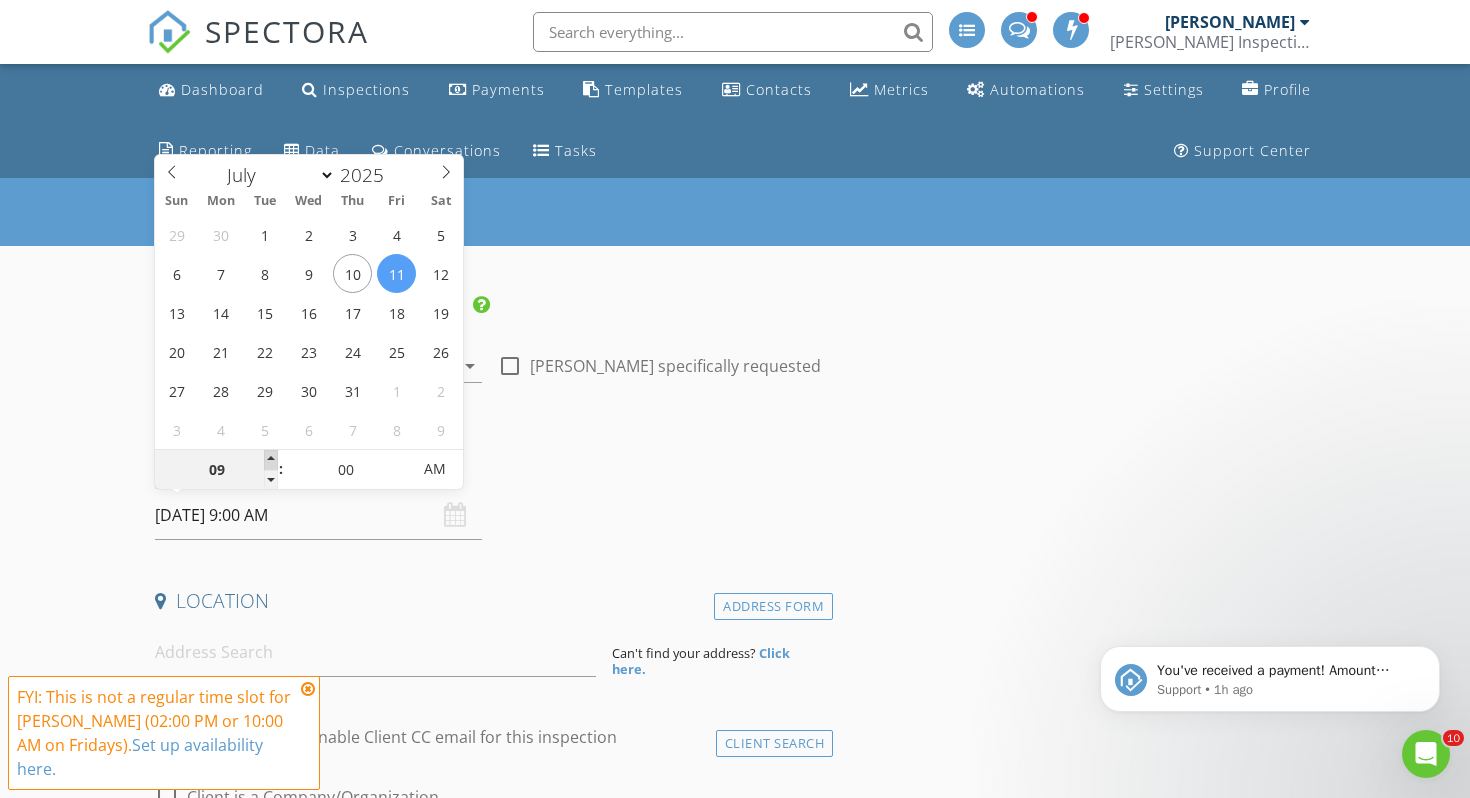 click at bounding box center (271, 460) 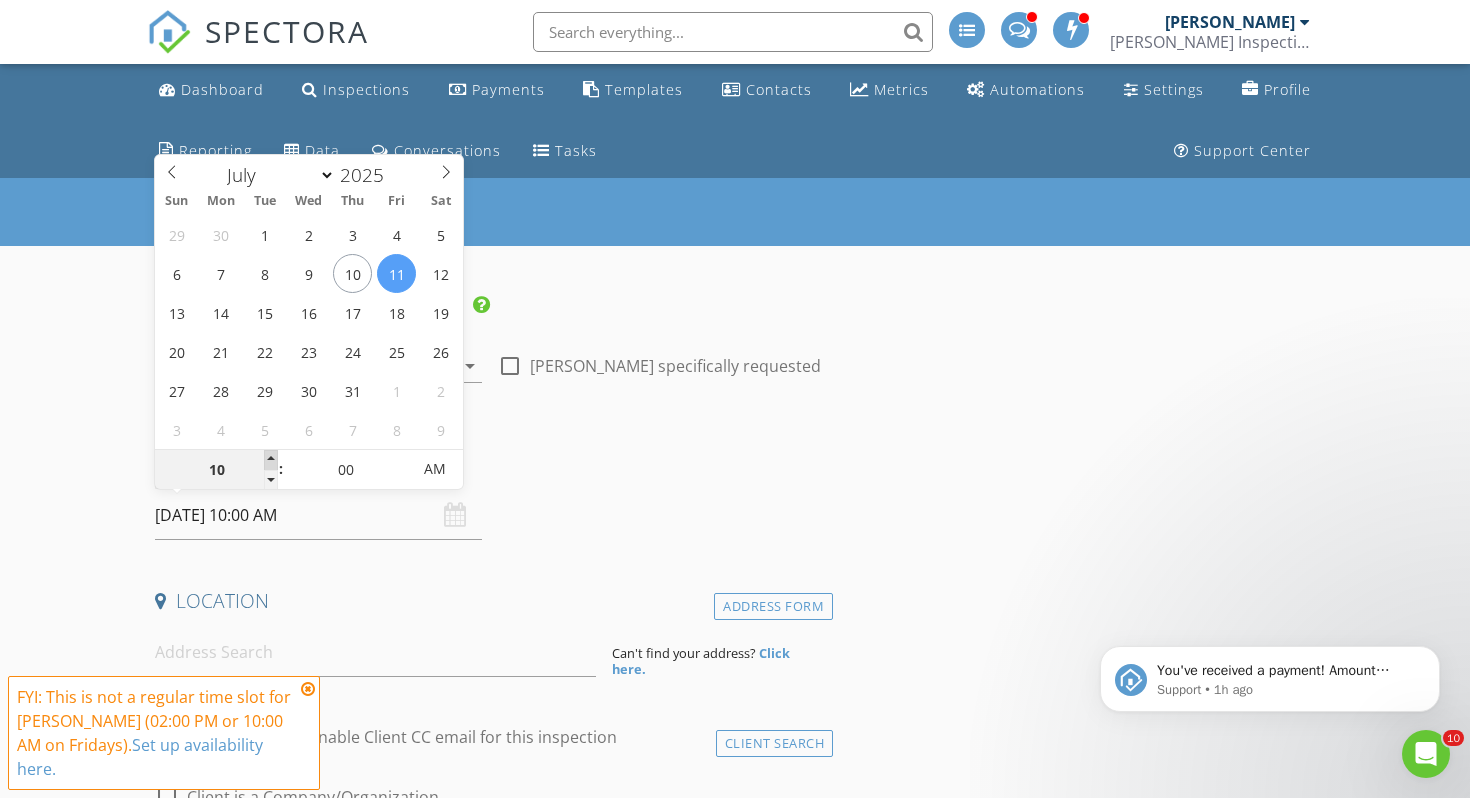 click at bounding box center [271, 460] 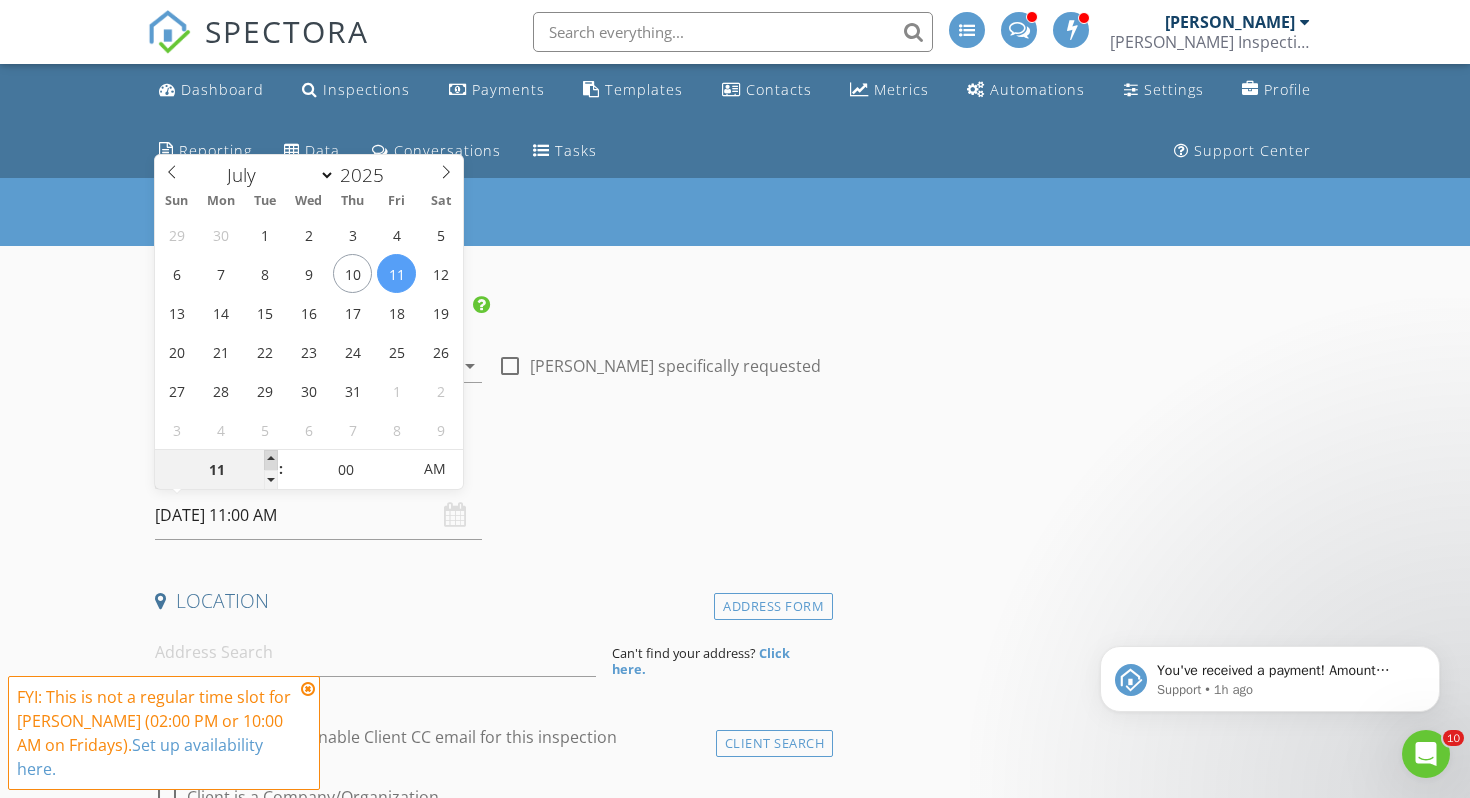 click at bounding box center [271, 460] 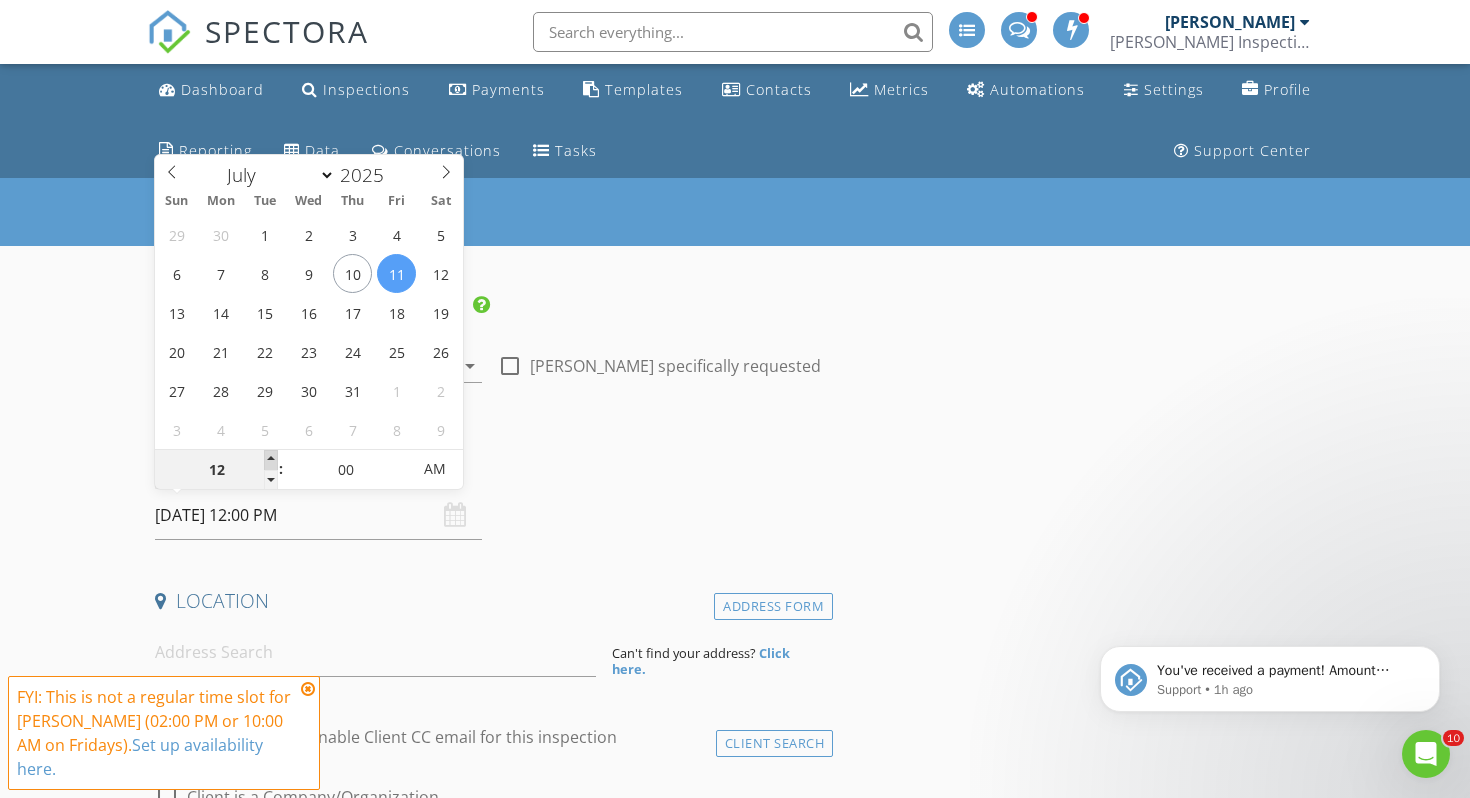 click at bounding box center [271, 460] 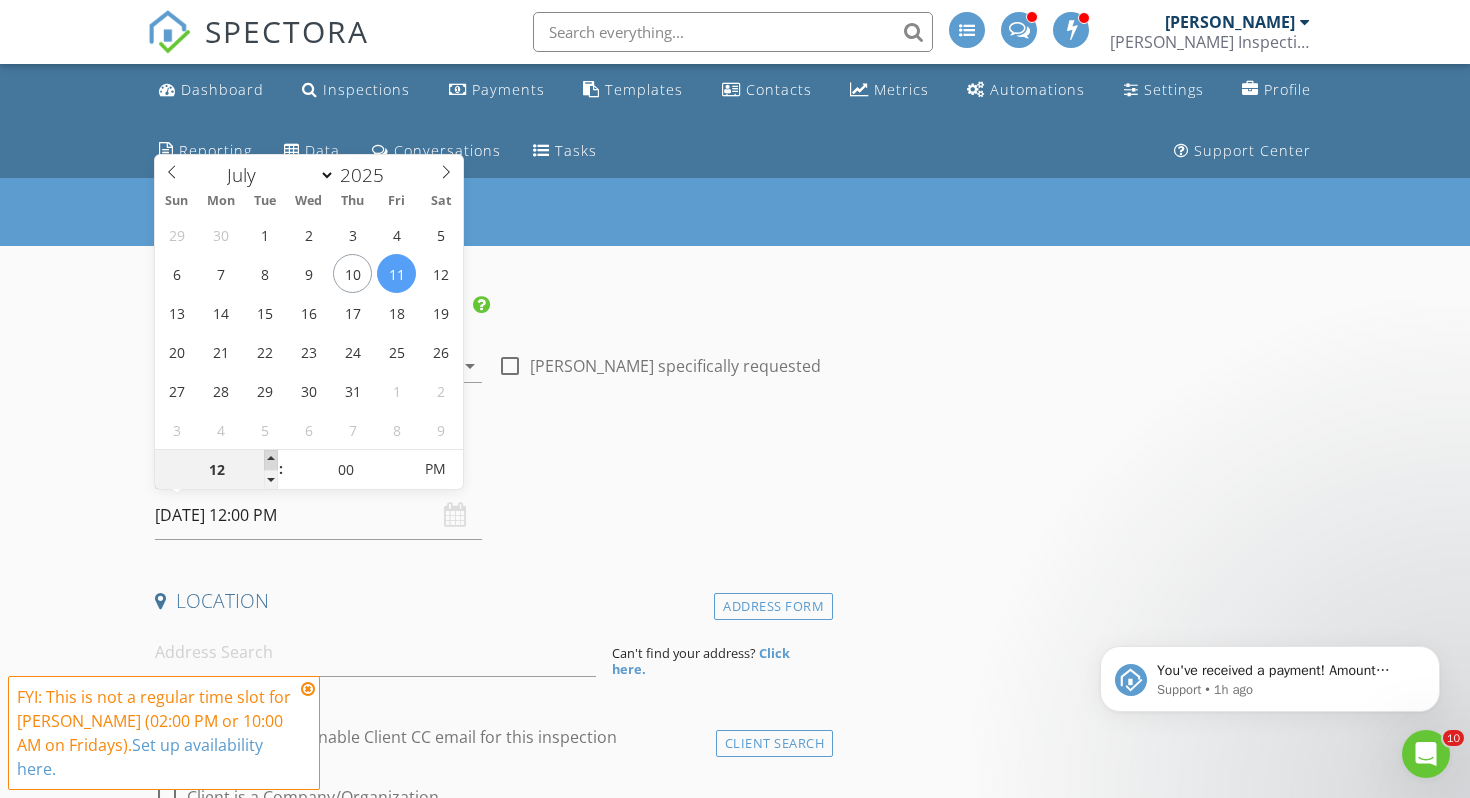type on "01" 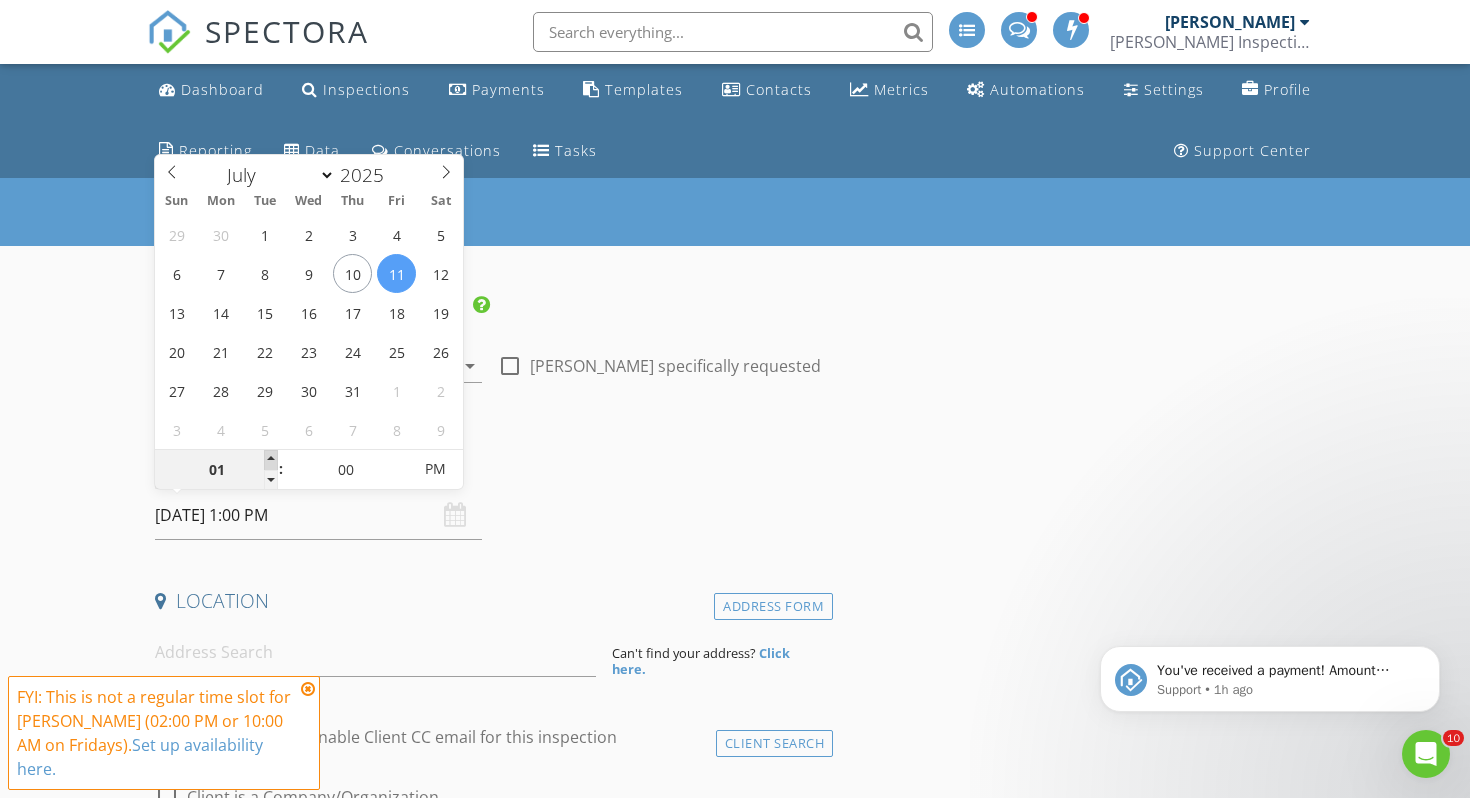 click at bounding box center (271, 460) 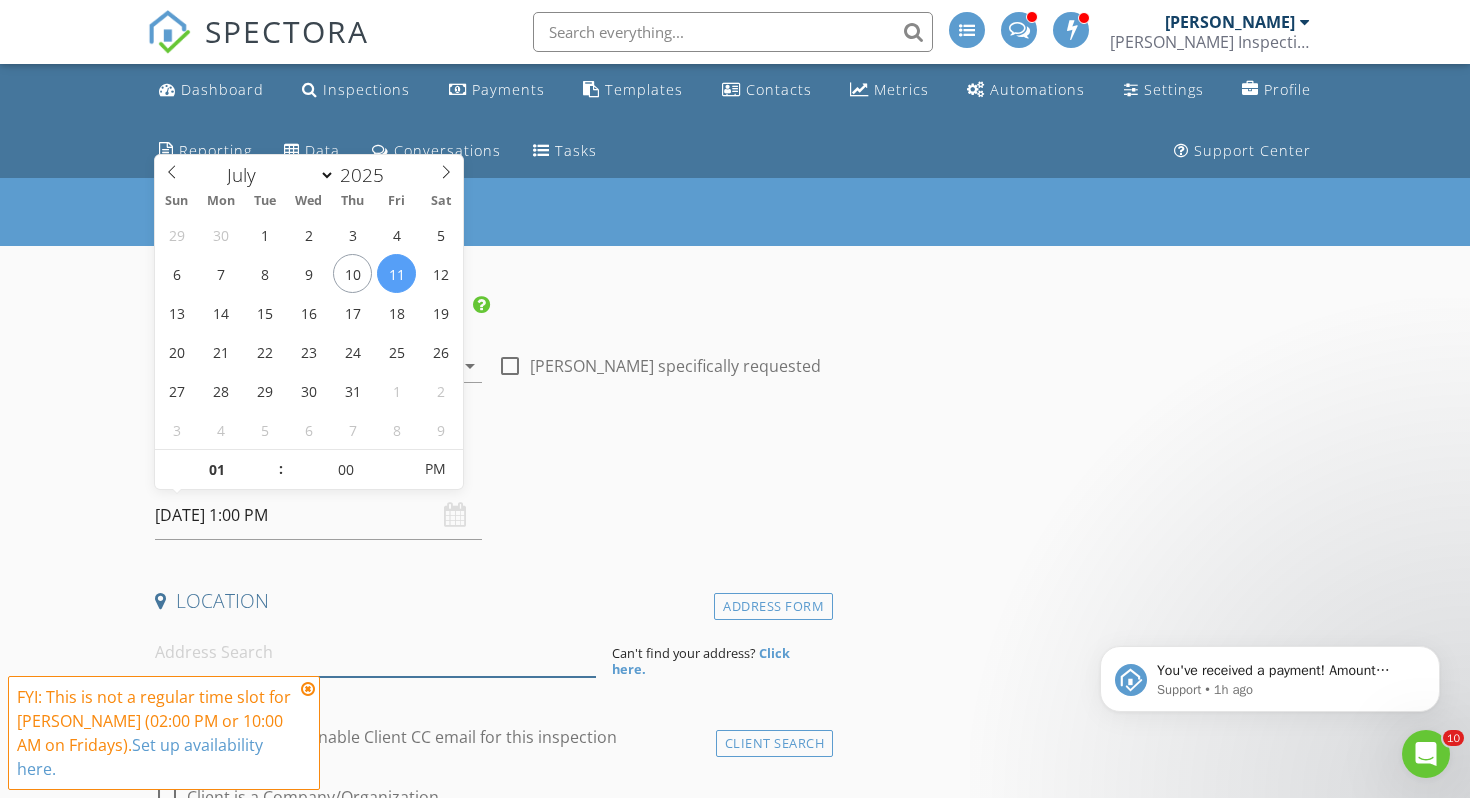 click at bounding box center [375, 652] 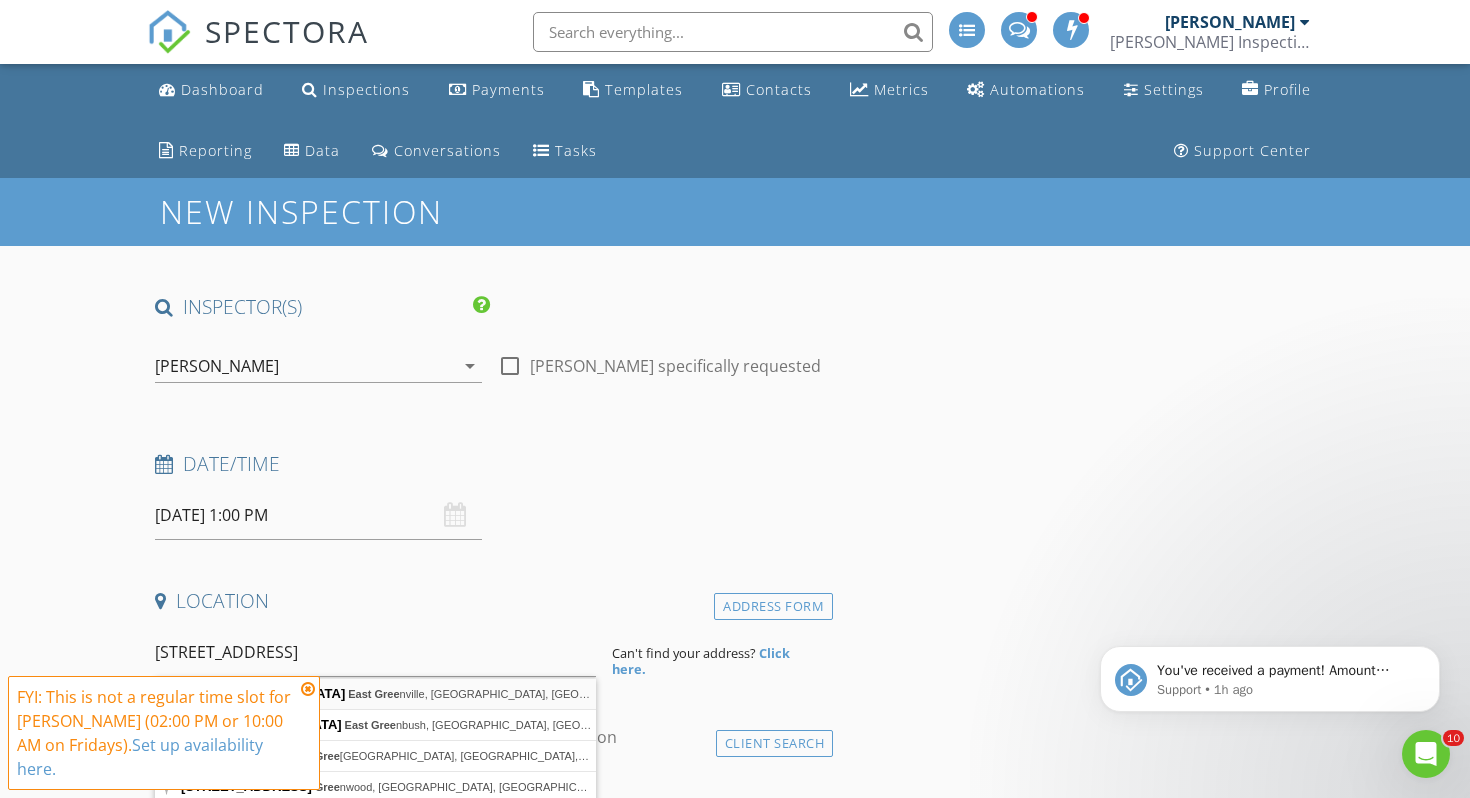 type on "342 Jefferson Street, East Greenville, PA, USA" 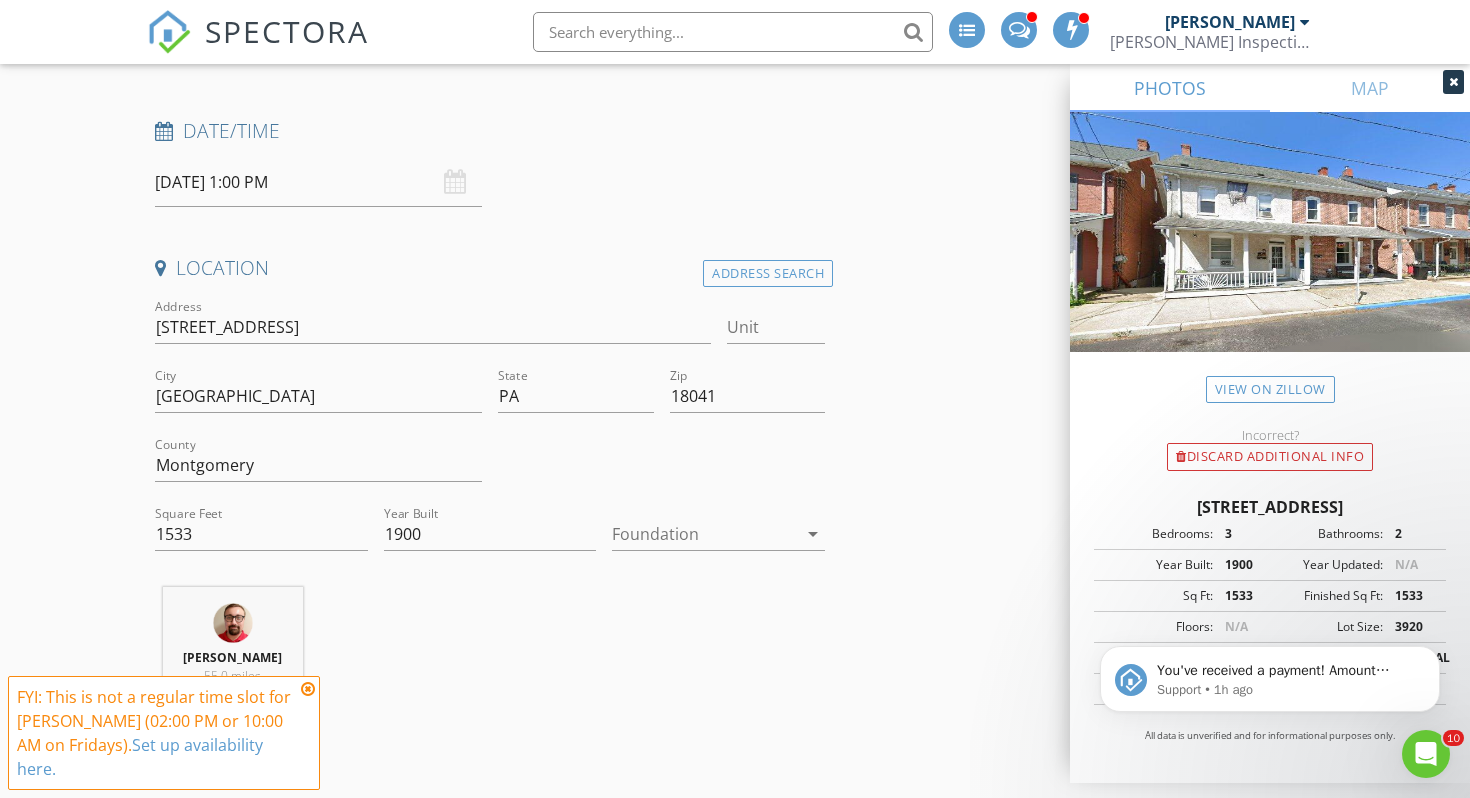 scroll, scrollTop: 340, scrollLeft: 0, axis: vertical 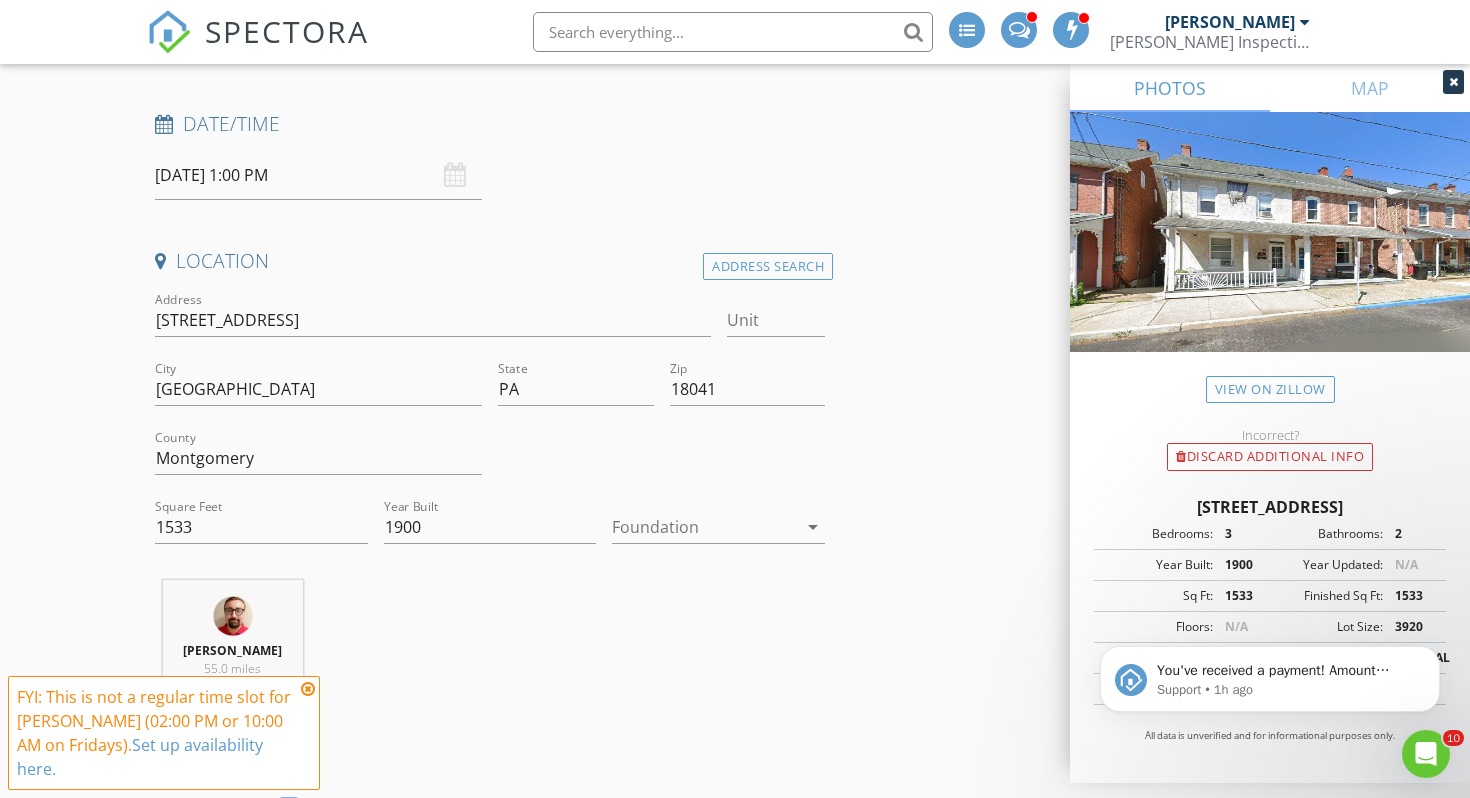 click at bounding box center (704, 527) 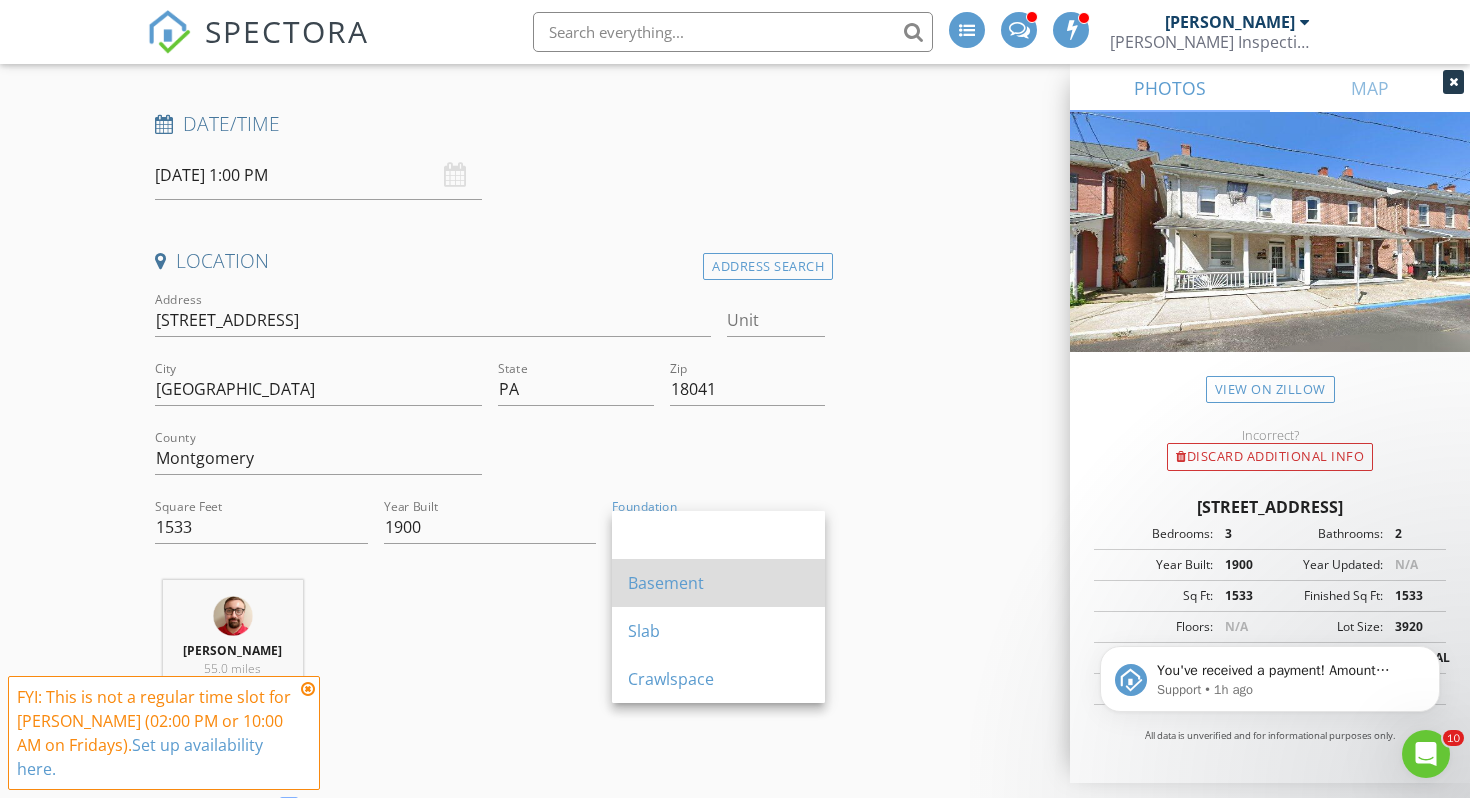 click on "Basement" at bounding box center [718, 583] 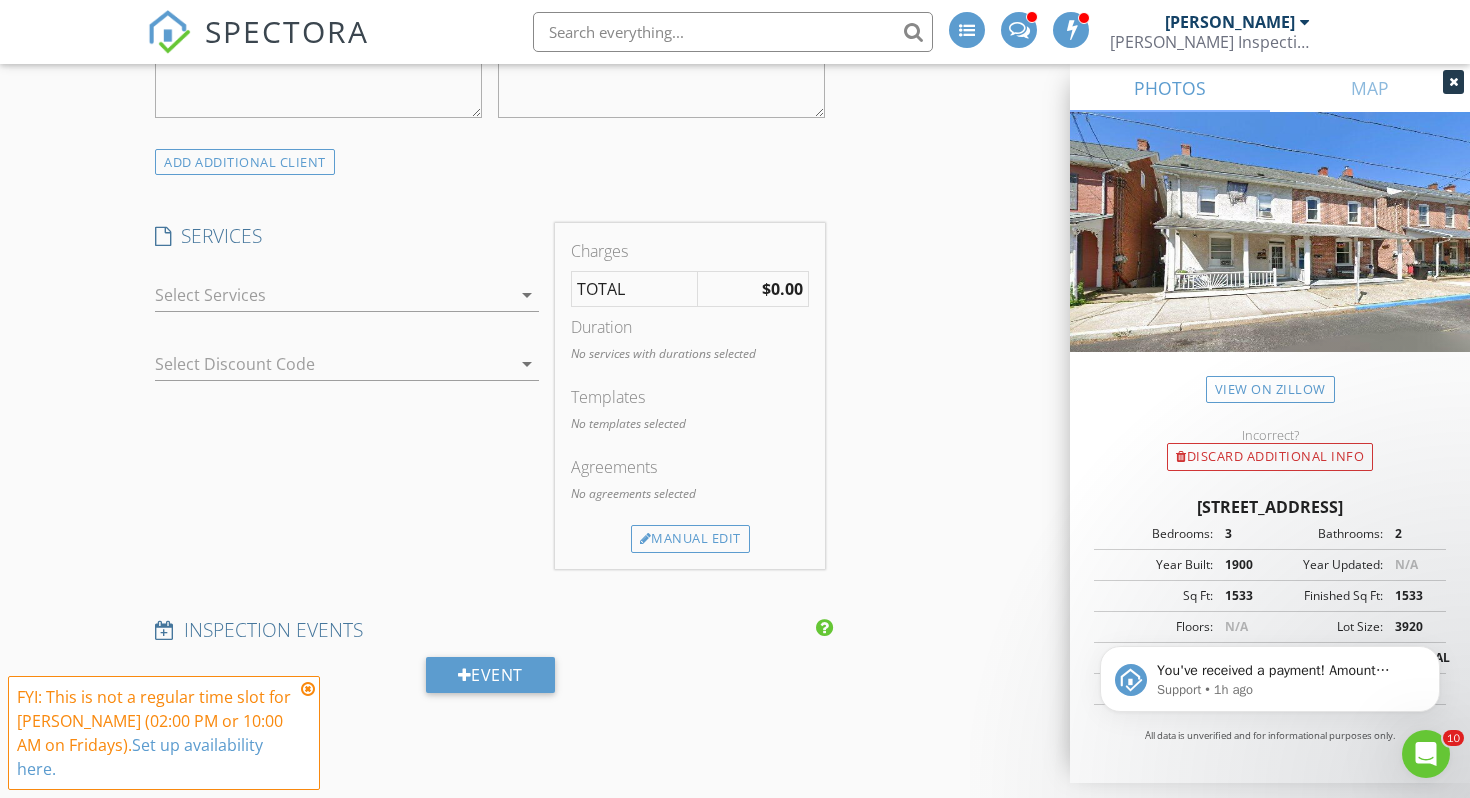 scroll, scrollTop: 1458, scrollLeft: 0, axis: vertical 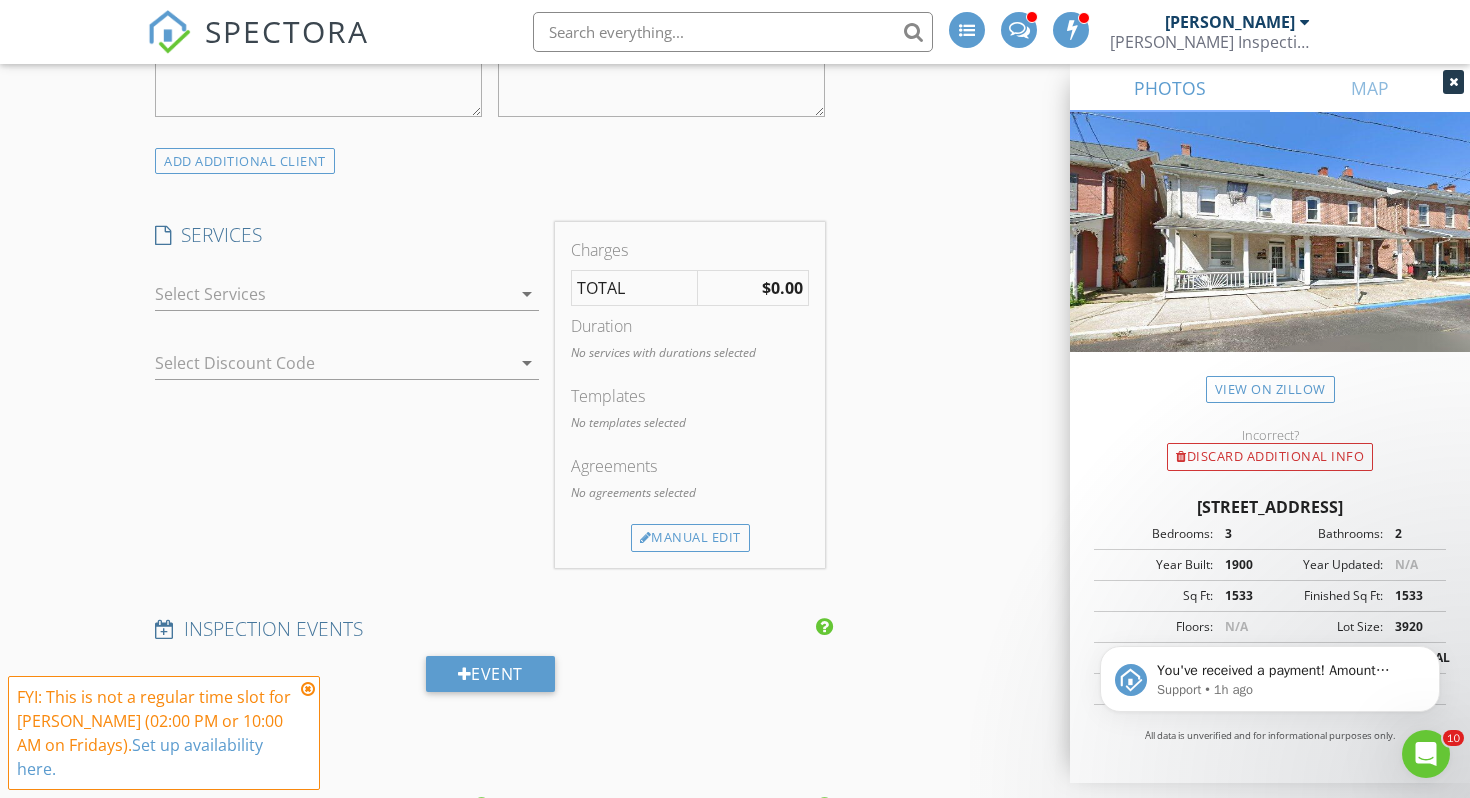 click at bounding box center [333, 294] 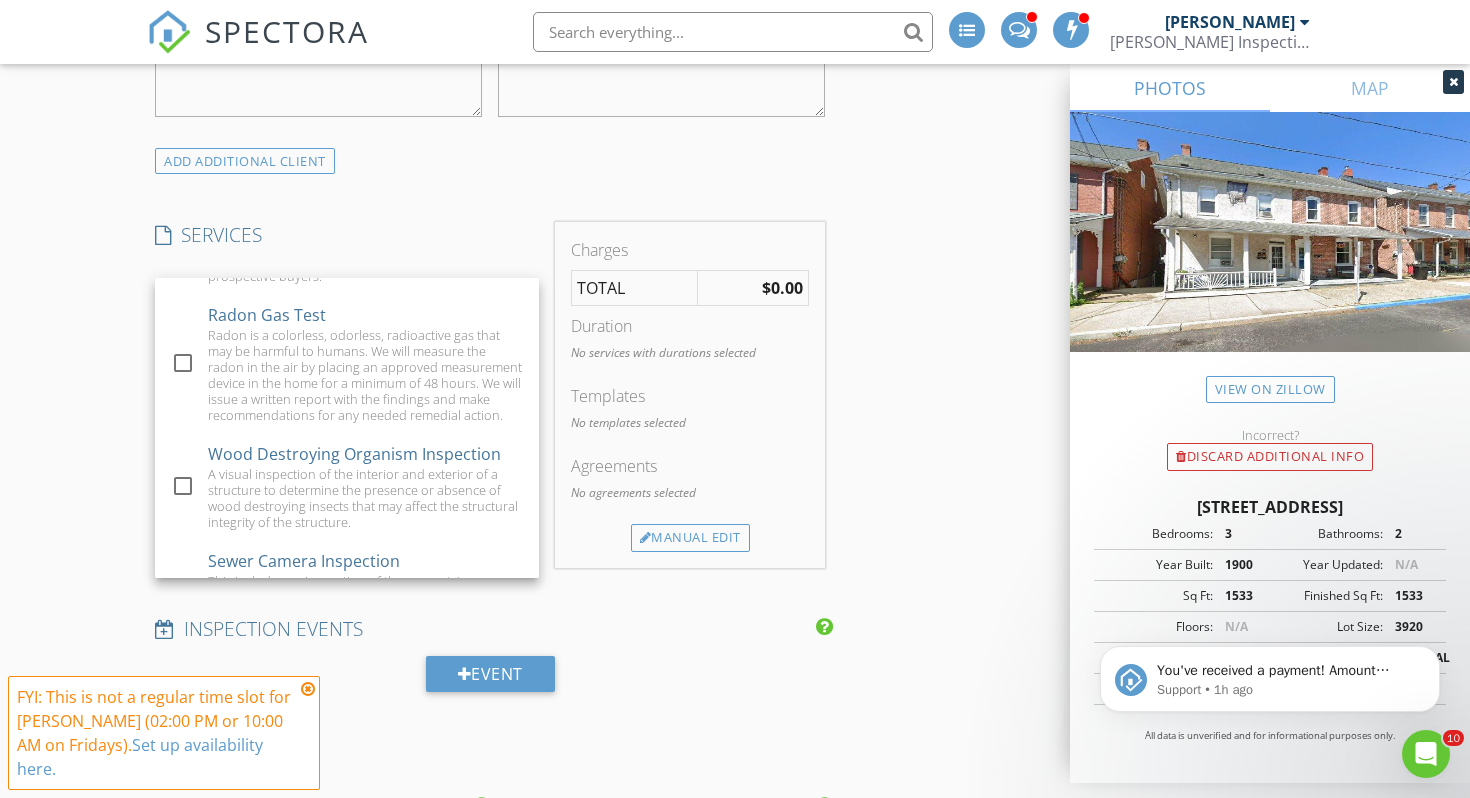 scroll, scrollTop: 2154, scrollLeft: 0, axis: vertical 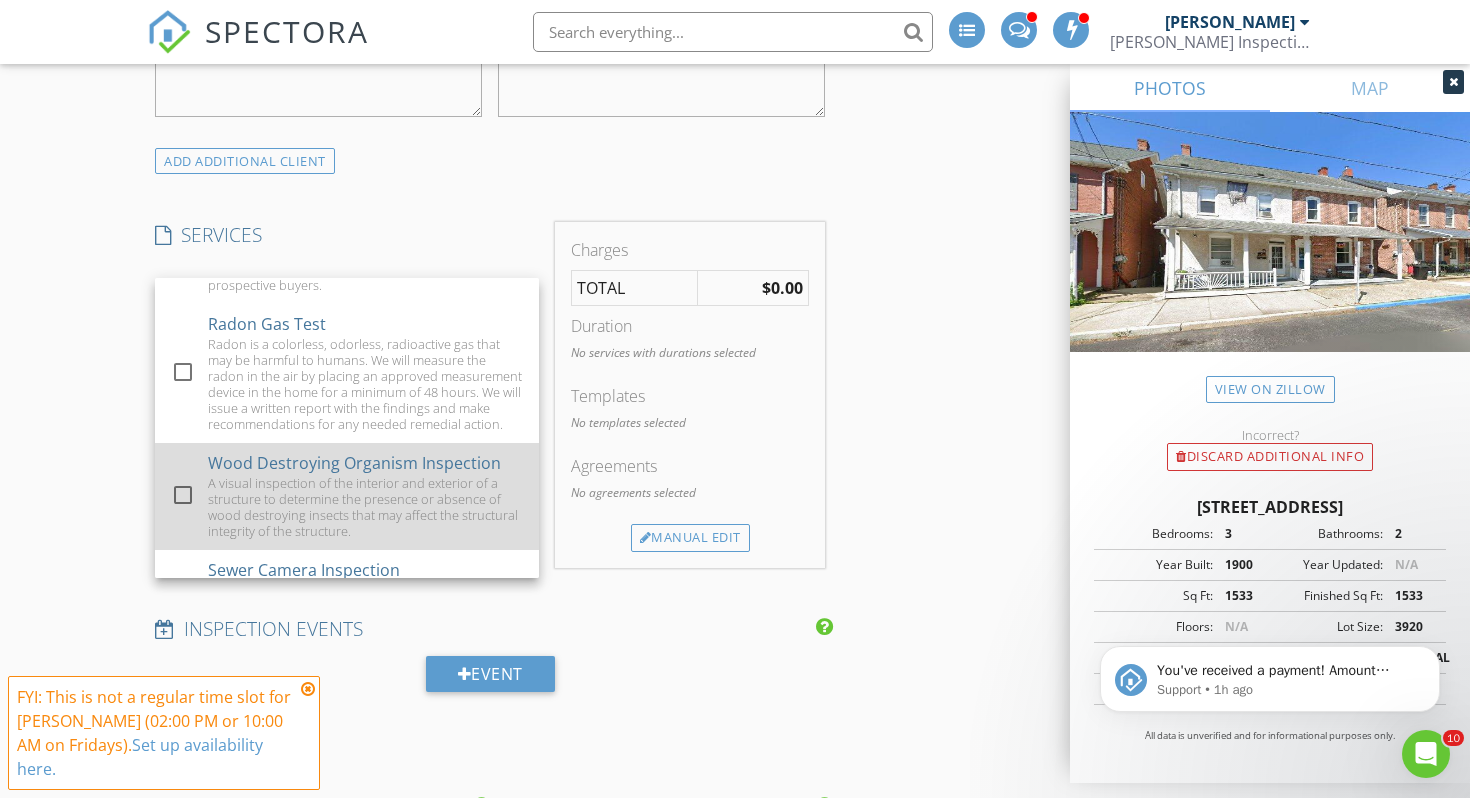 click at bounding box center [183, 495] 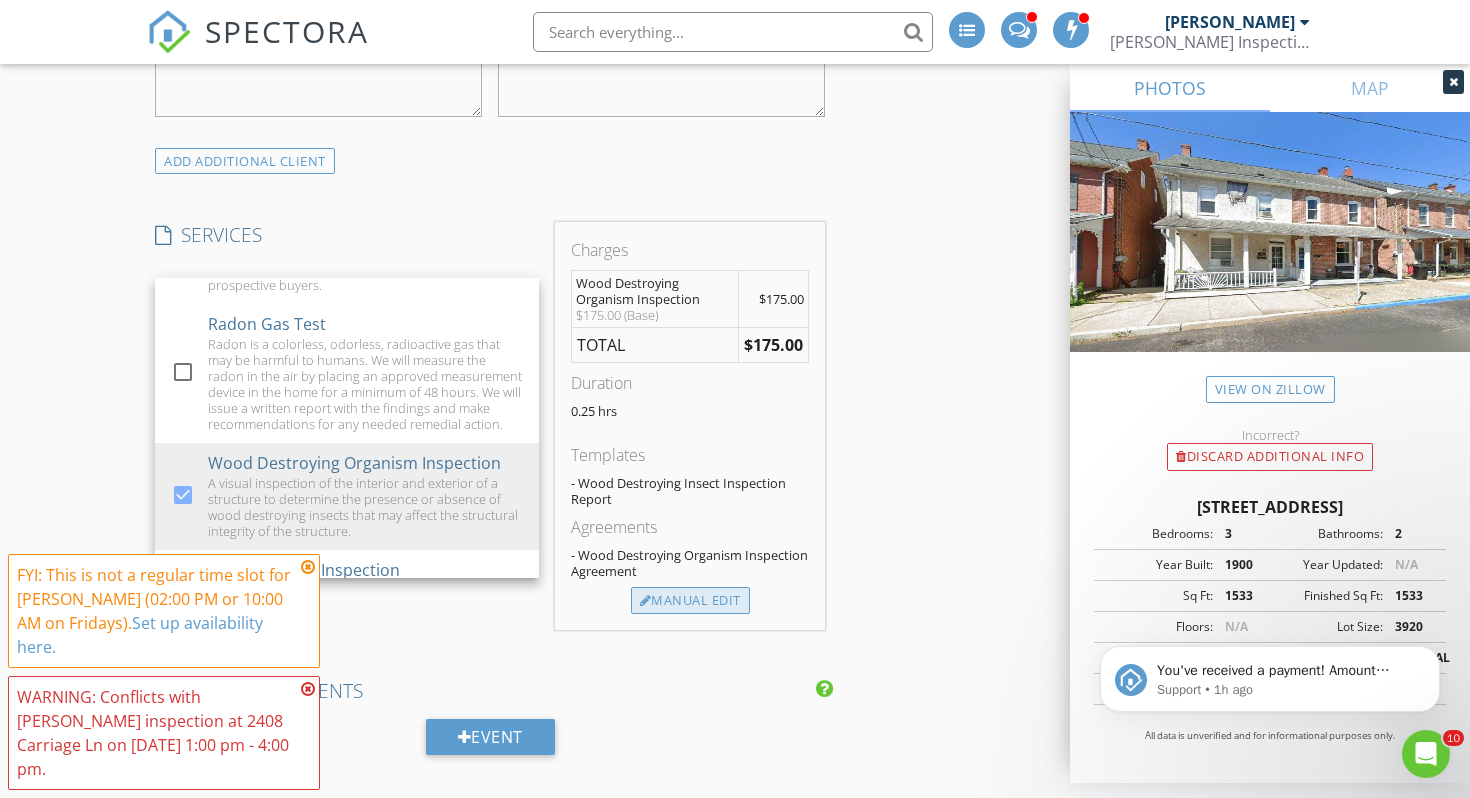 click on "Manual Edit" at bounding box center [690, 601] 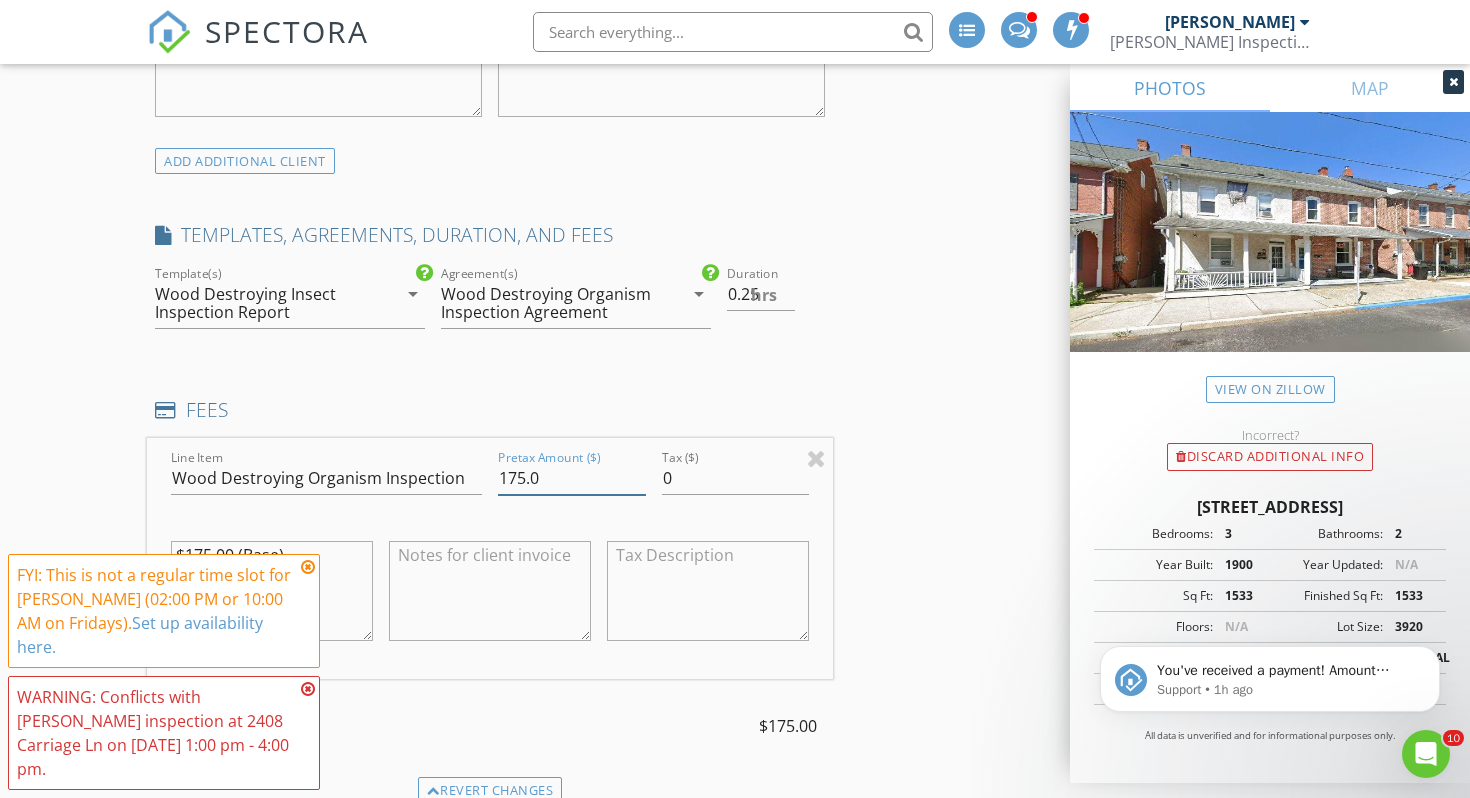 click on "175.0" at bounding box center [572, 478] 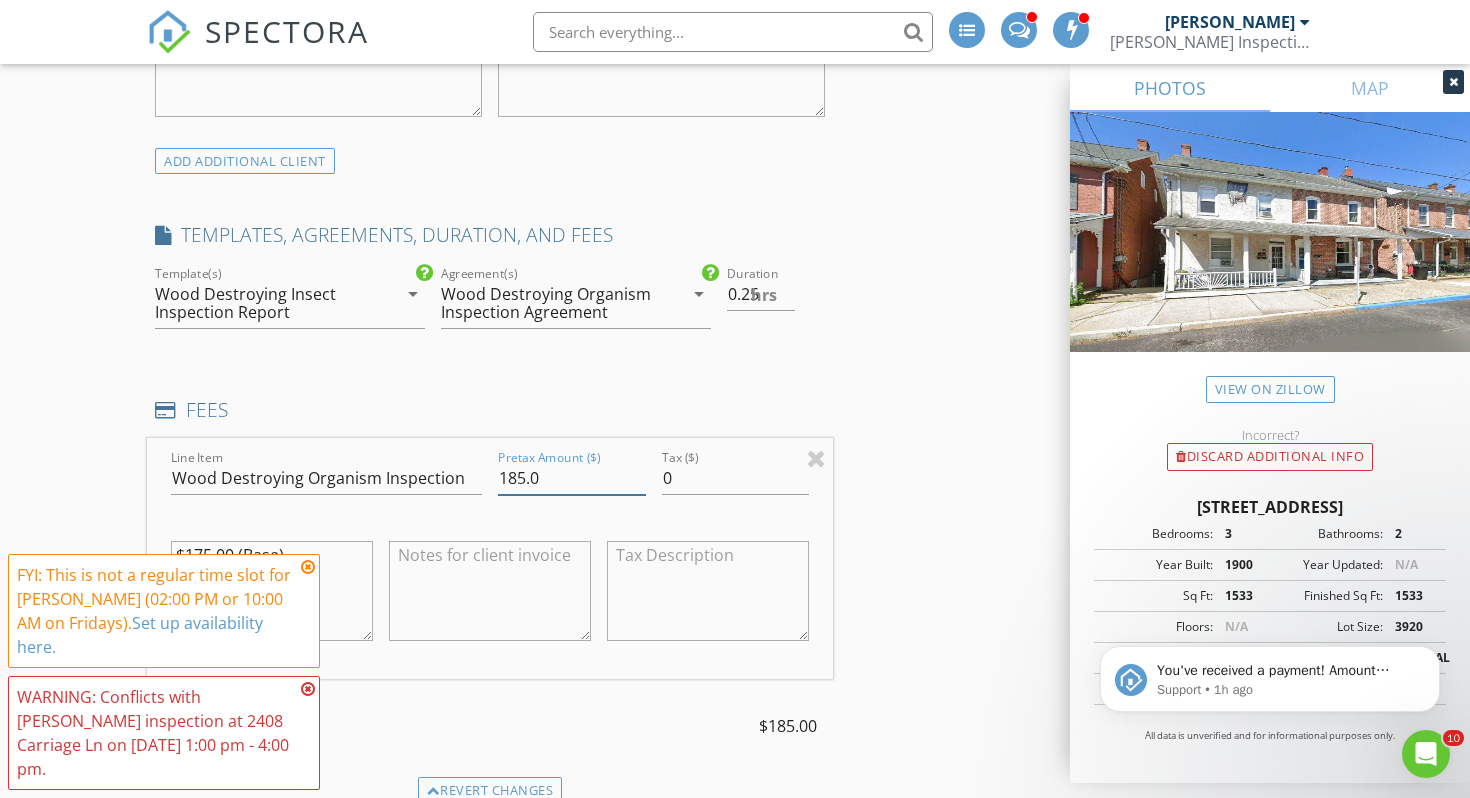 type on "185.0" 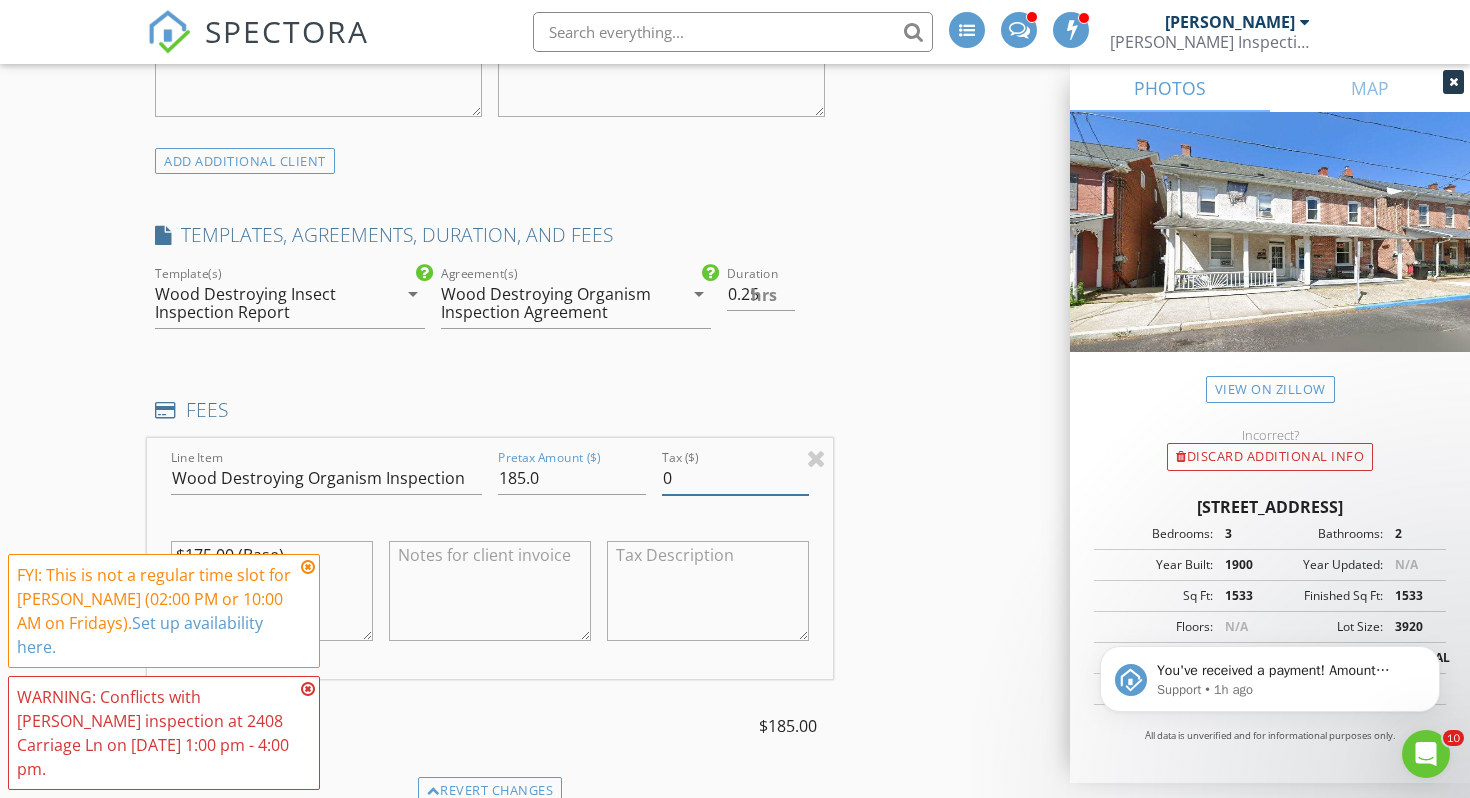 click on "INSPECTOR(S)
check_box   Ernie Homer   PRIMARY   check_box_outline_blank   Chris Misner     Ernie Homer arrow_drop_down   check_box_outline_blank Ernie Homer specifically requested
Date/Time
07/11/2025 1:00 PM
Location
Address Search       Address 342 Jefferson St   Unit   City East Greenville   State PA   Zip 18041   County Montgomery     Square Feet 1533   Year Built 1900   Foundation Basement arrow_drop_down     Ernie Homer     55.0 miles     (an hour)
client
check_box Enable Client CC email for this inspection   Client Search     check_box_outline_blank Client is a Company/Organization     First Name   Last Name   Email   CC Email   Phone         Tags         Notes   Private Notes
ADD ADDITIONAL client
SERVICES
check_box_outline_blank     check_box_outline_blank" at bounding box center [735, 955] 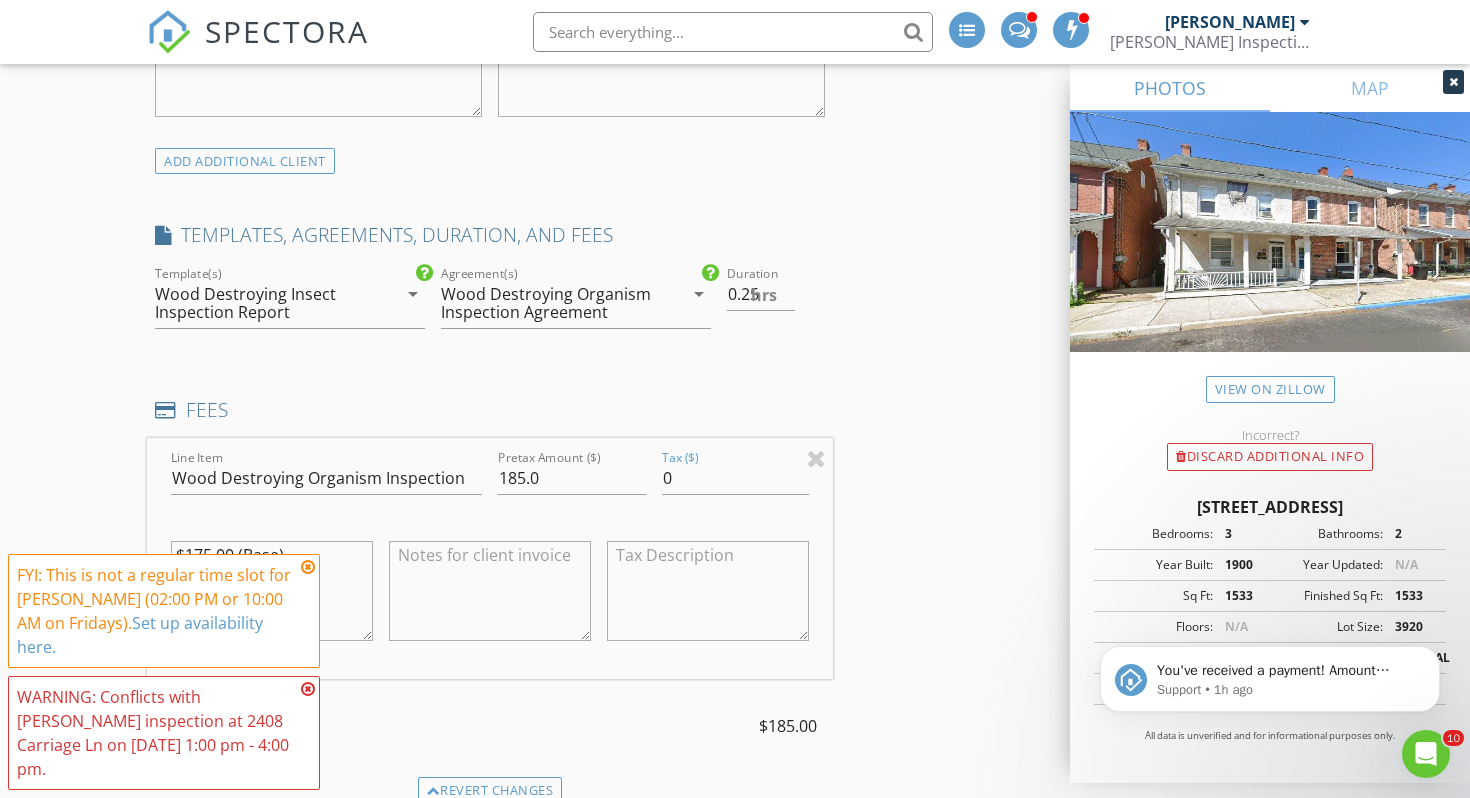 click at bounding box center [308, 567] 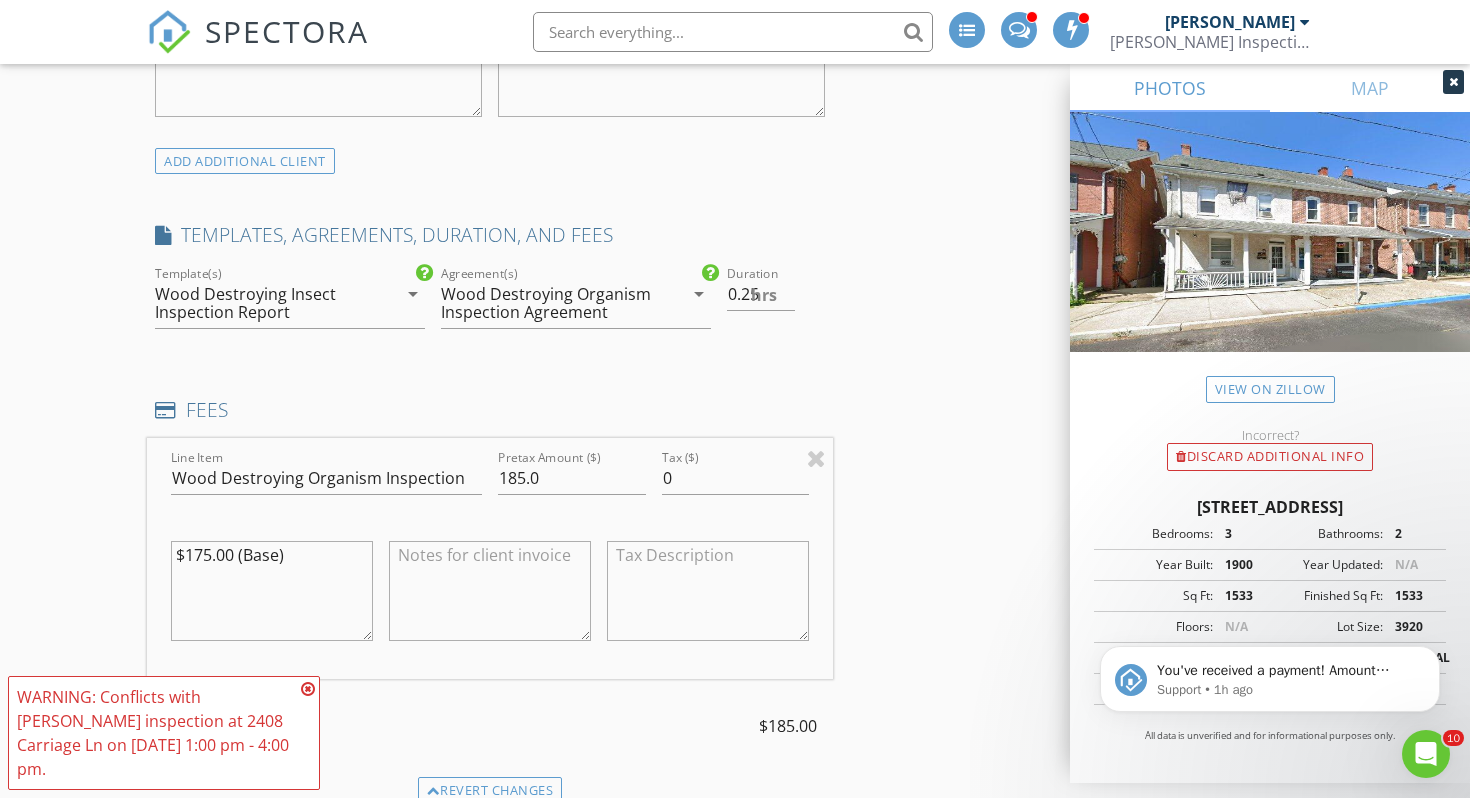 click at bounding box center (308, 689) 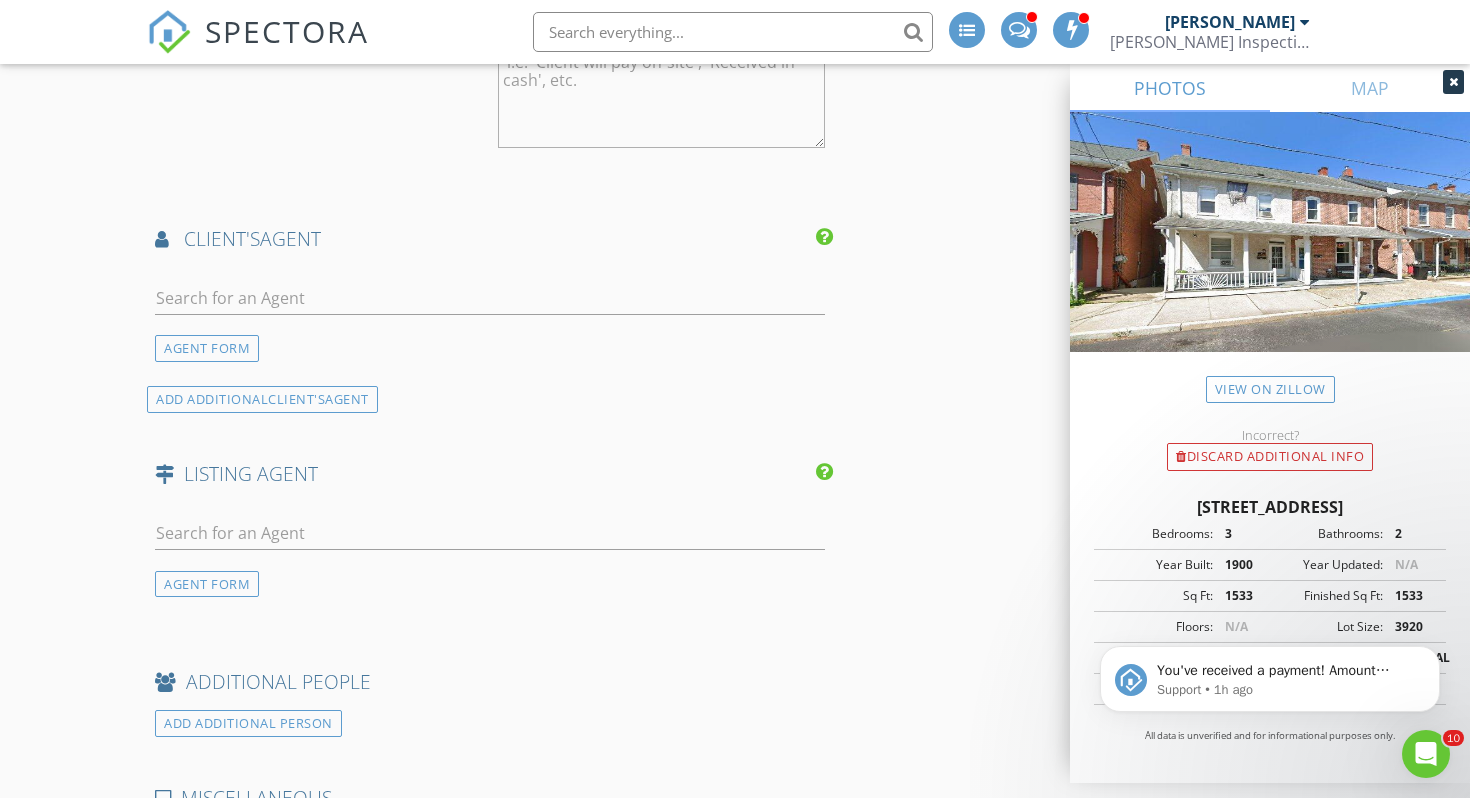 scroll, scrollTop: 2498, scrollLeft: 0, axis: vertical 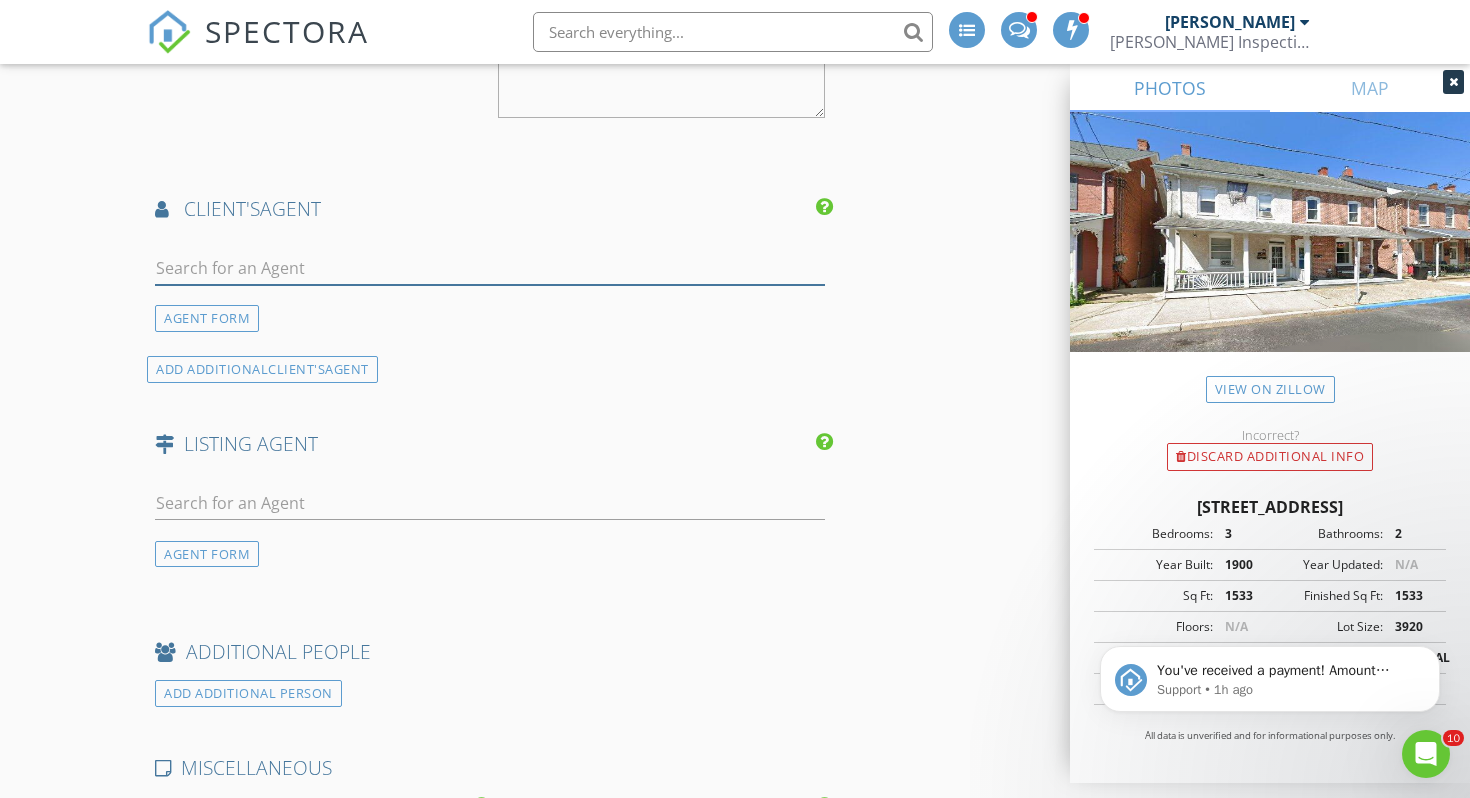 click at bounding box center (490, 268) 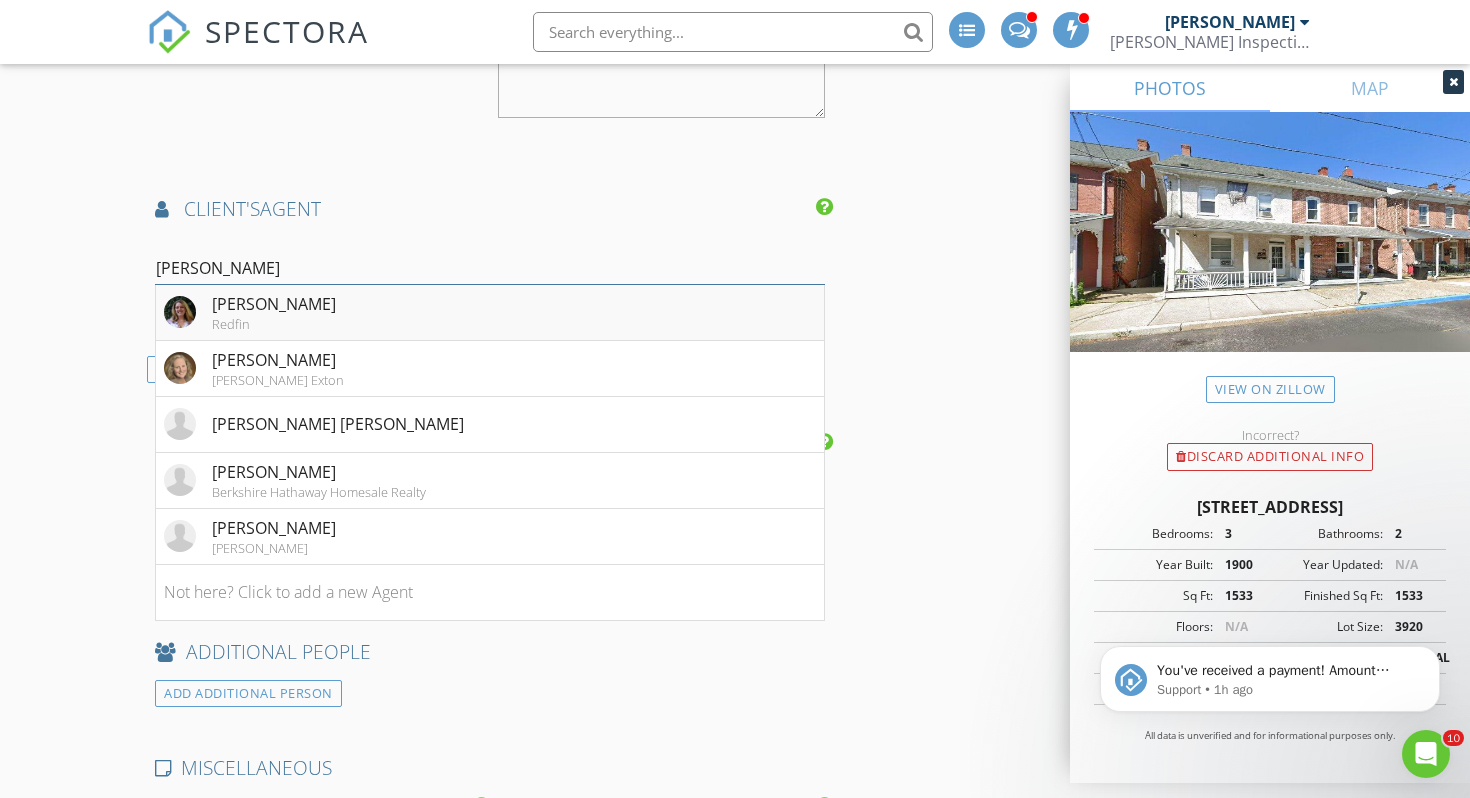 type on "diane" 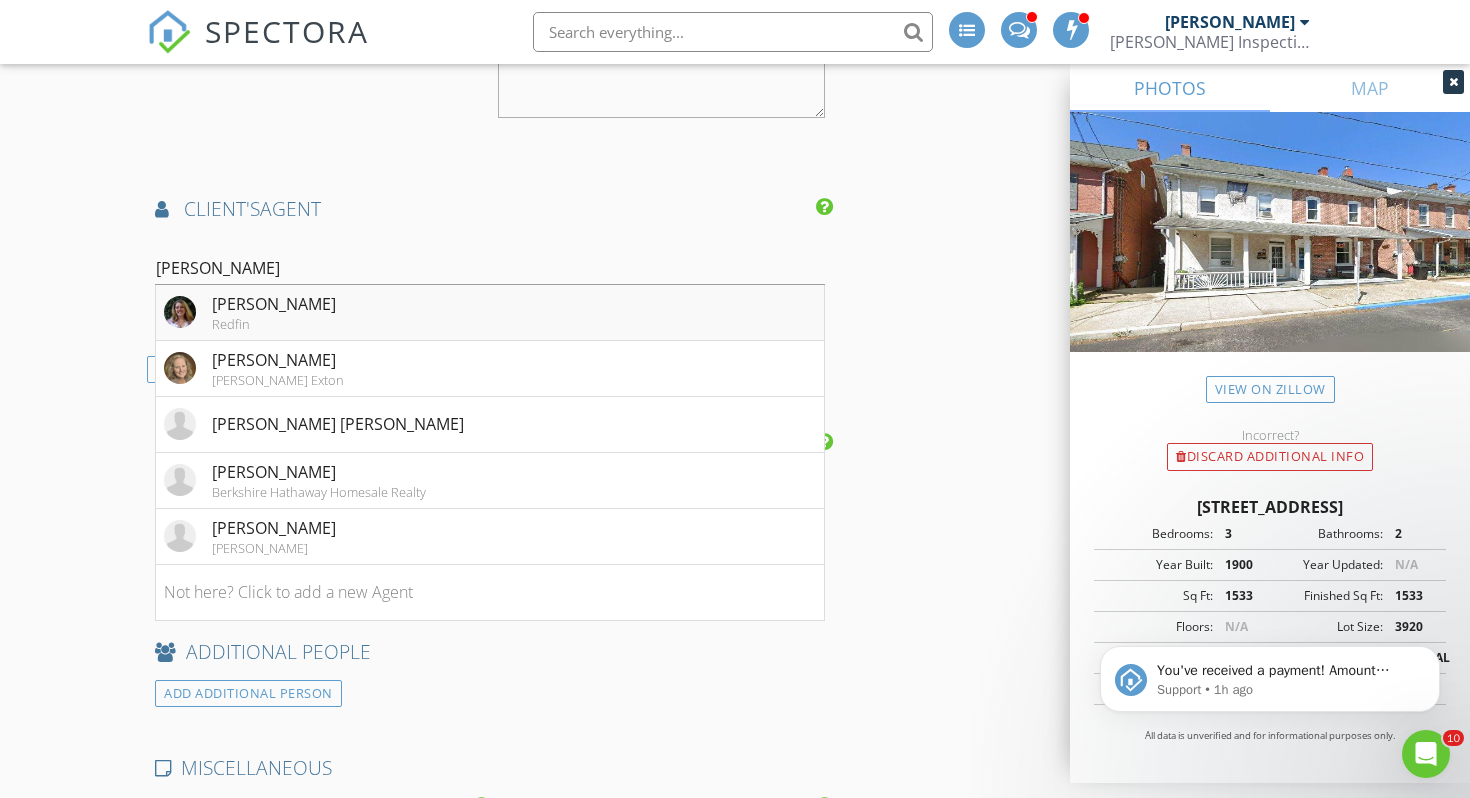 click on "Diane Winkelman" at bounding box center (274, 304) 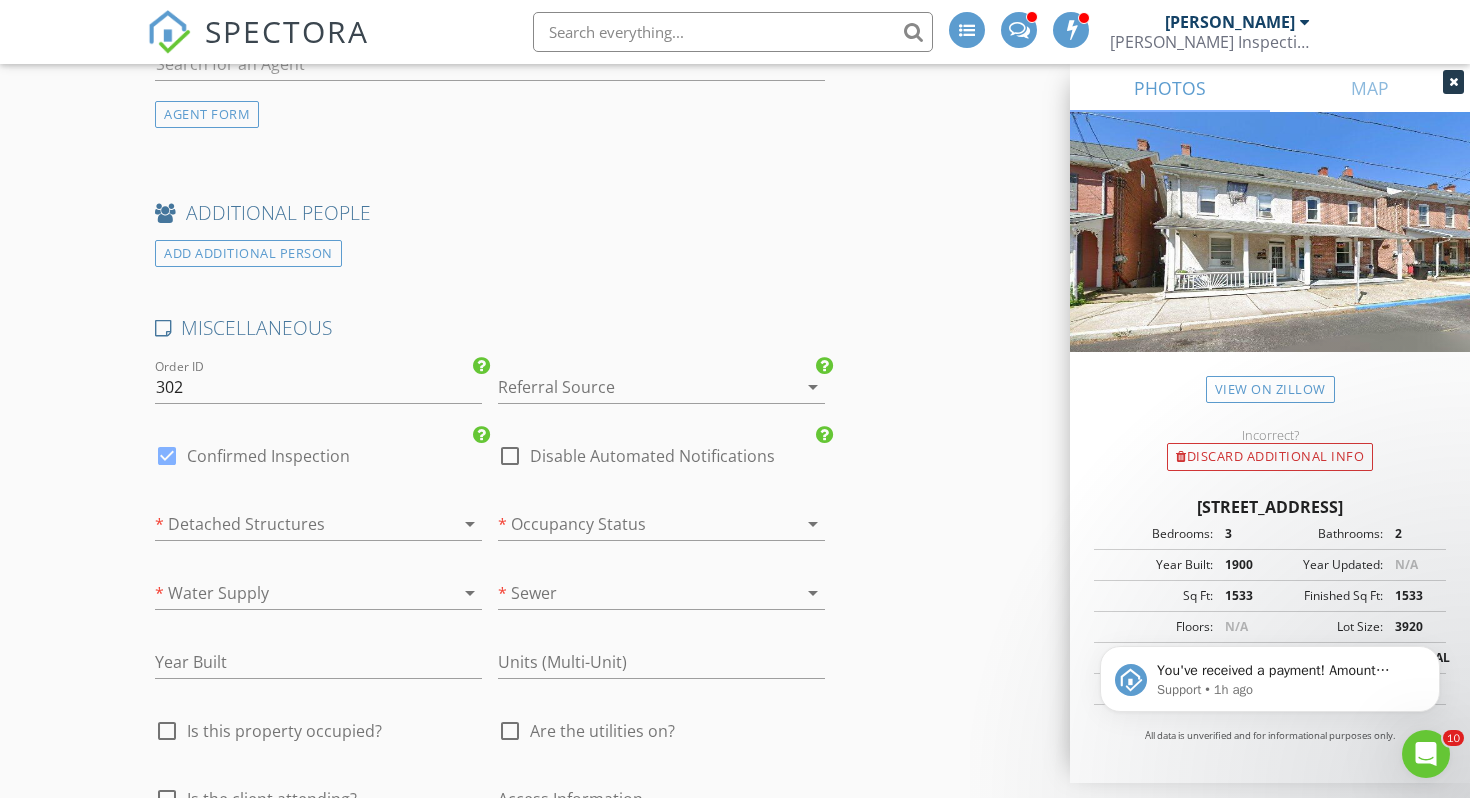 scroll, scrollTop: 3320, scrollLeft: 0, axis: vertical 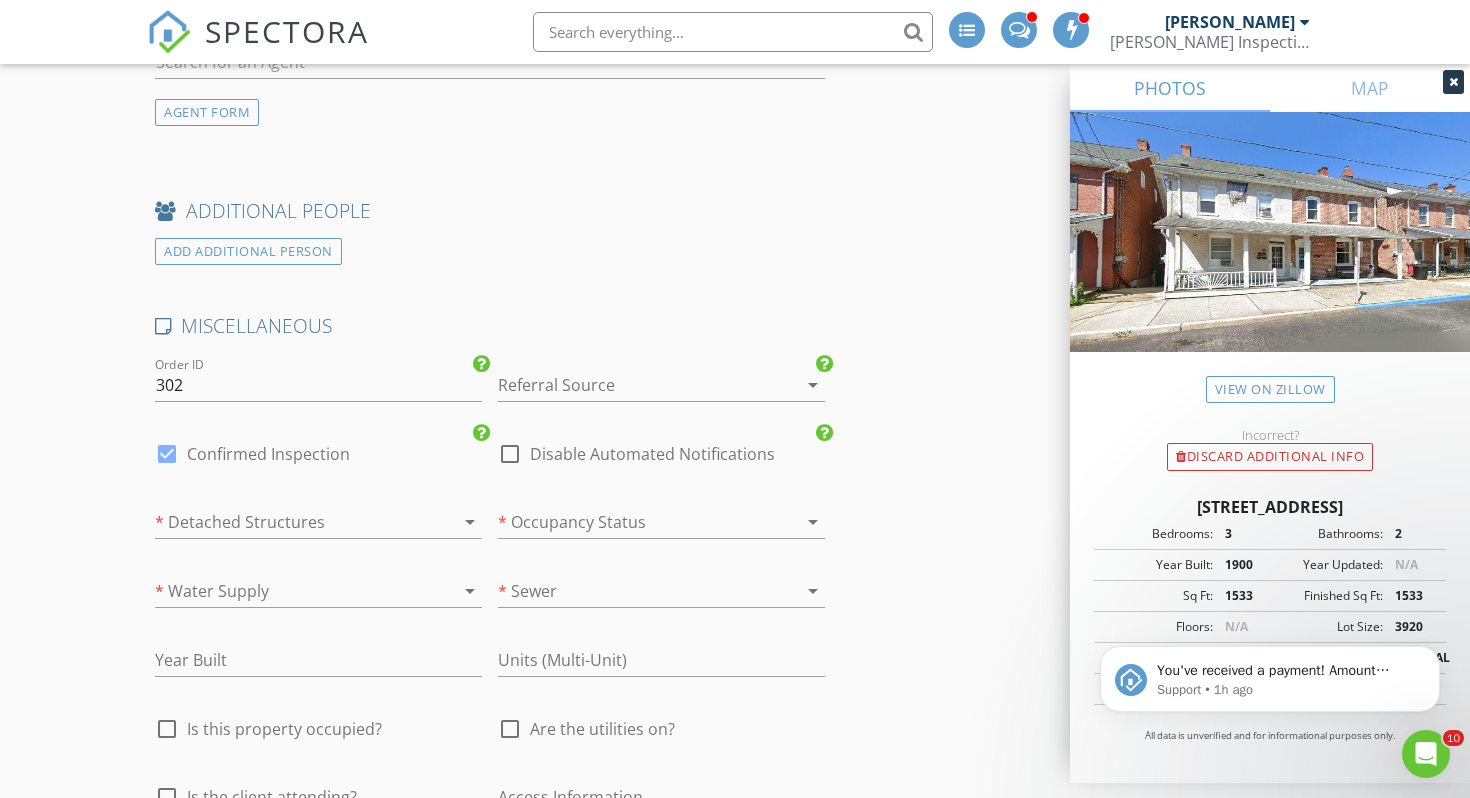 click at bounding box center (633, 385) 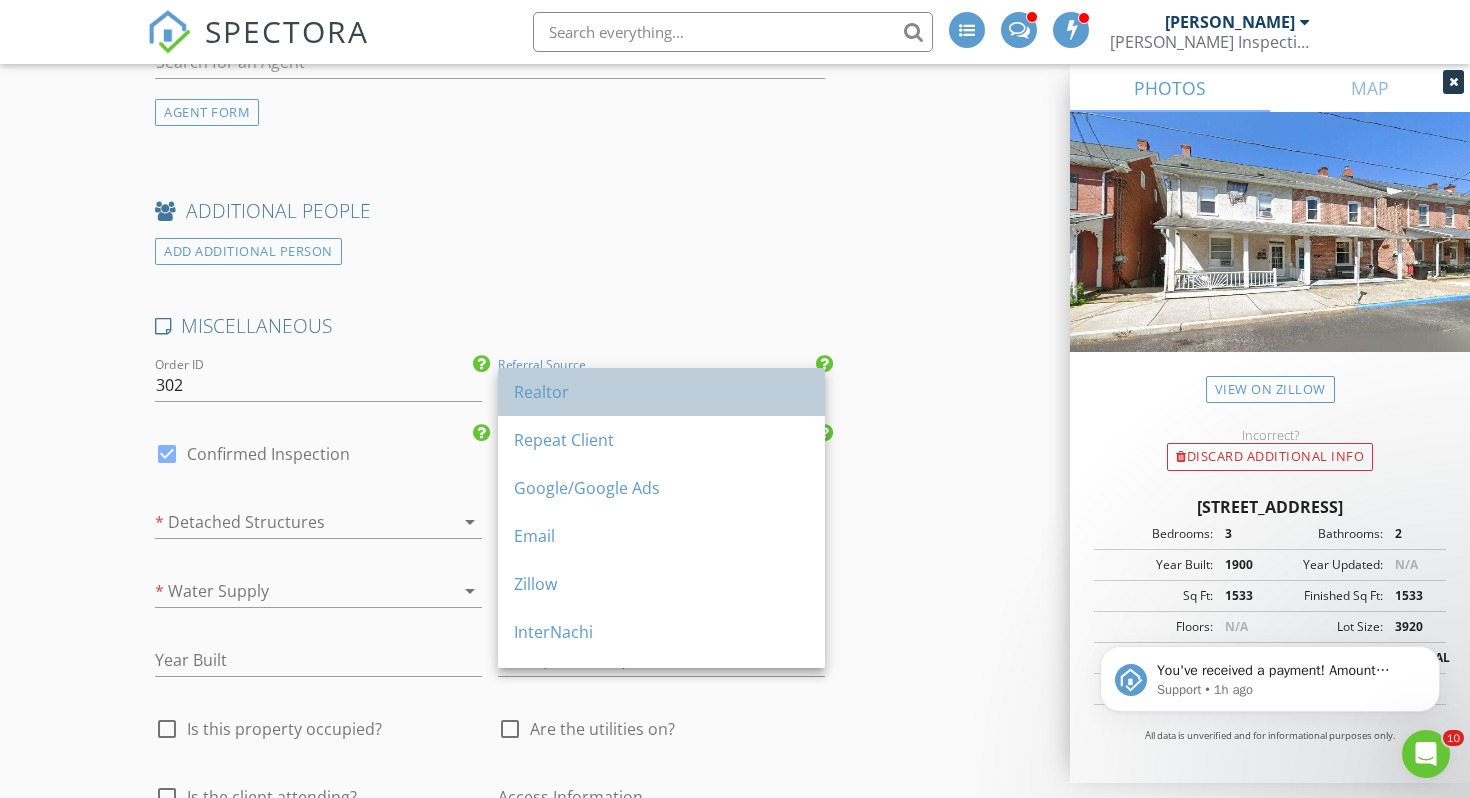 click on "Realtor" at bounding box center (661, 392) 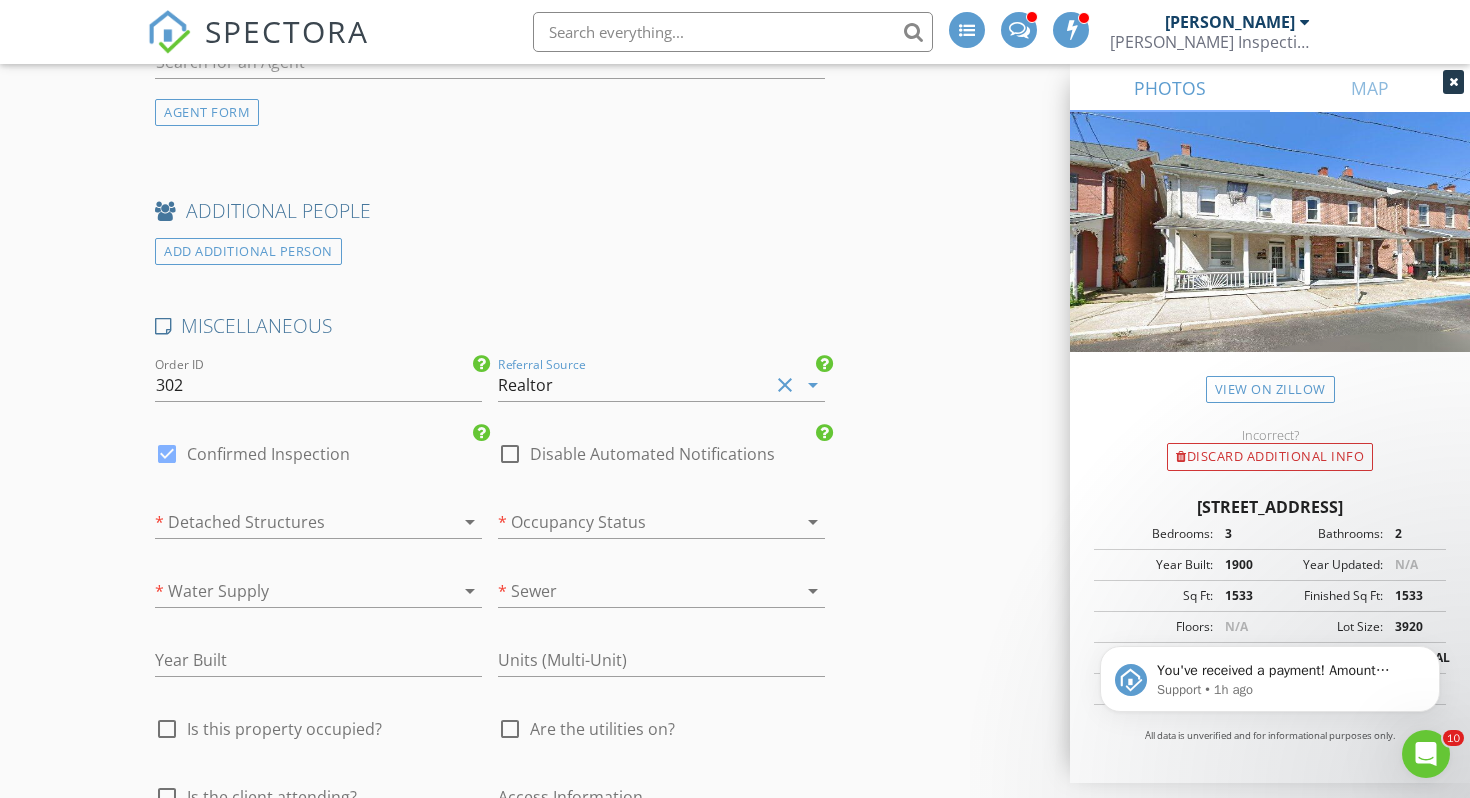 click at bounding box center [290, 522] 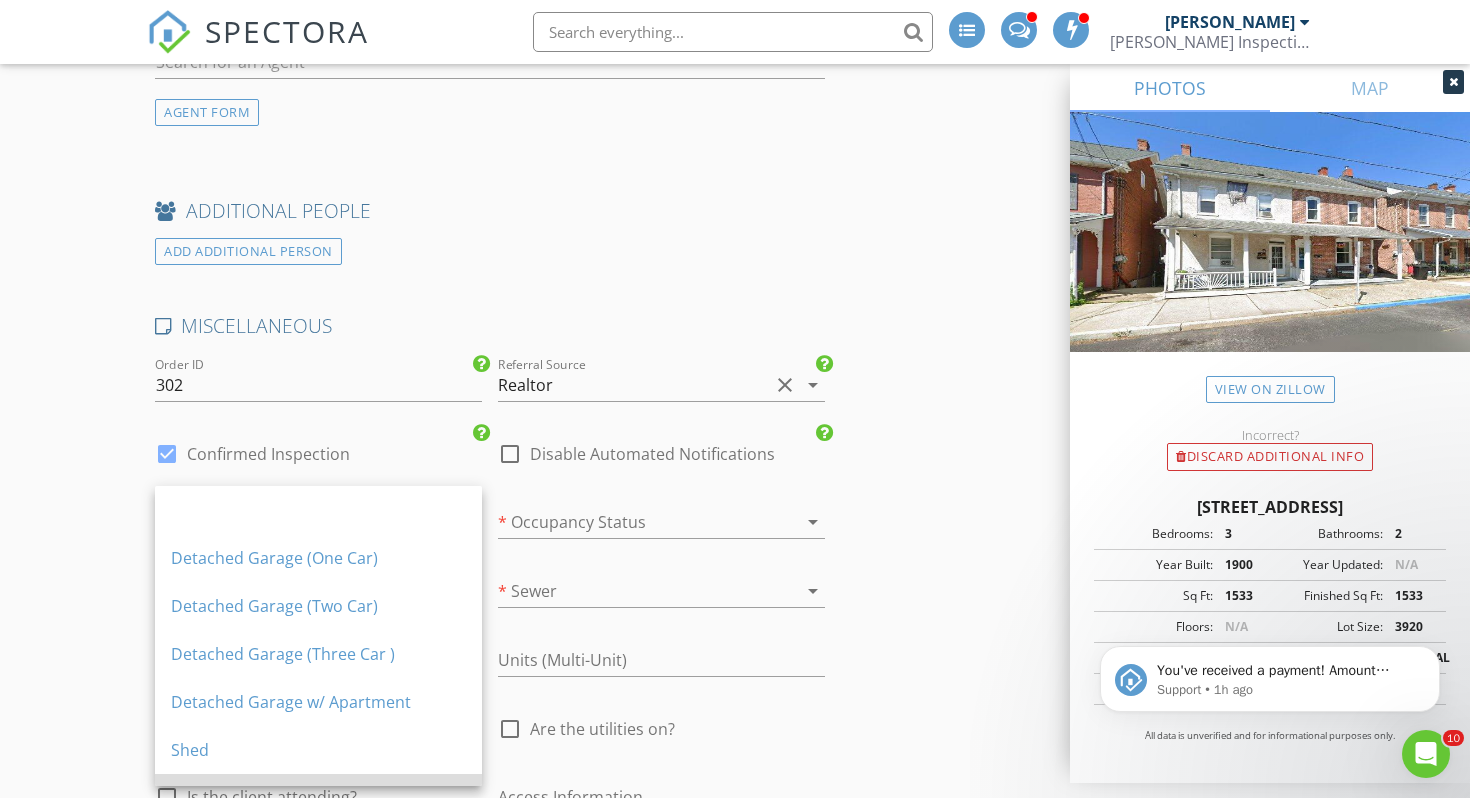 scroll, scrollTop: 180, scrollLeft: 0, axis: vertical 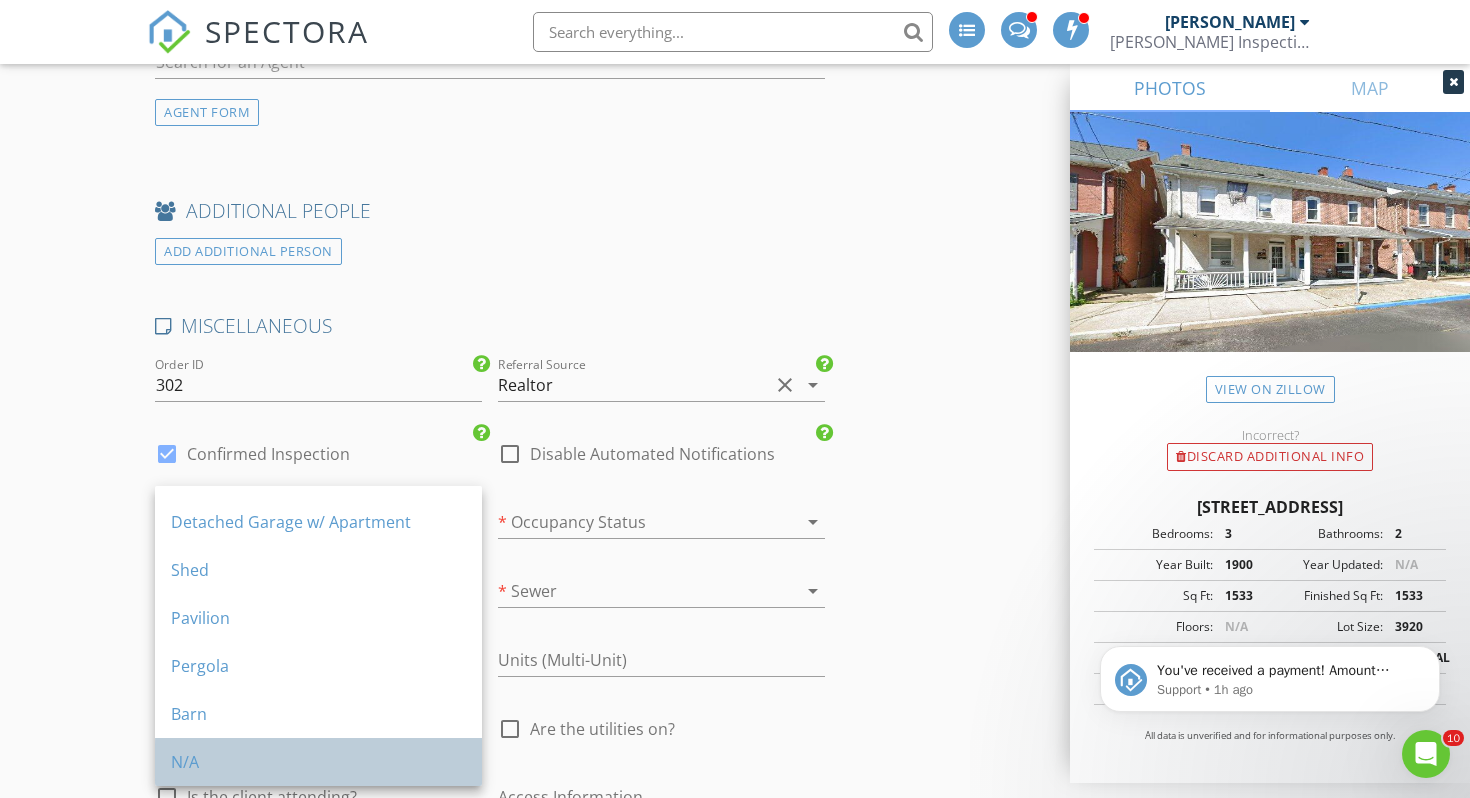 click on "N/A" at bounding box center (318, 762) 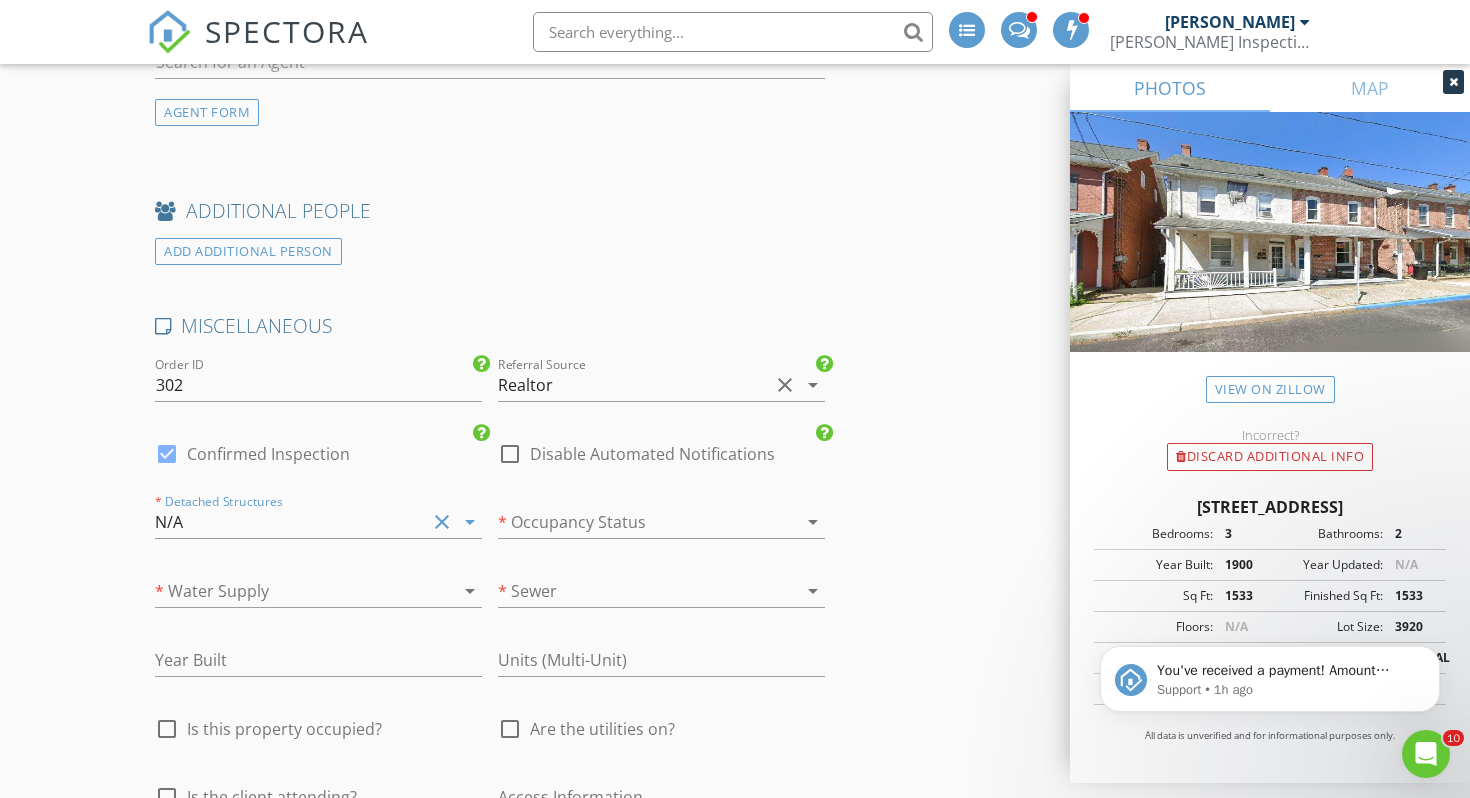 click at bounding box center [633, 522] 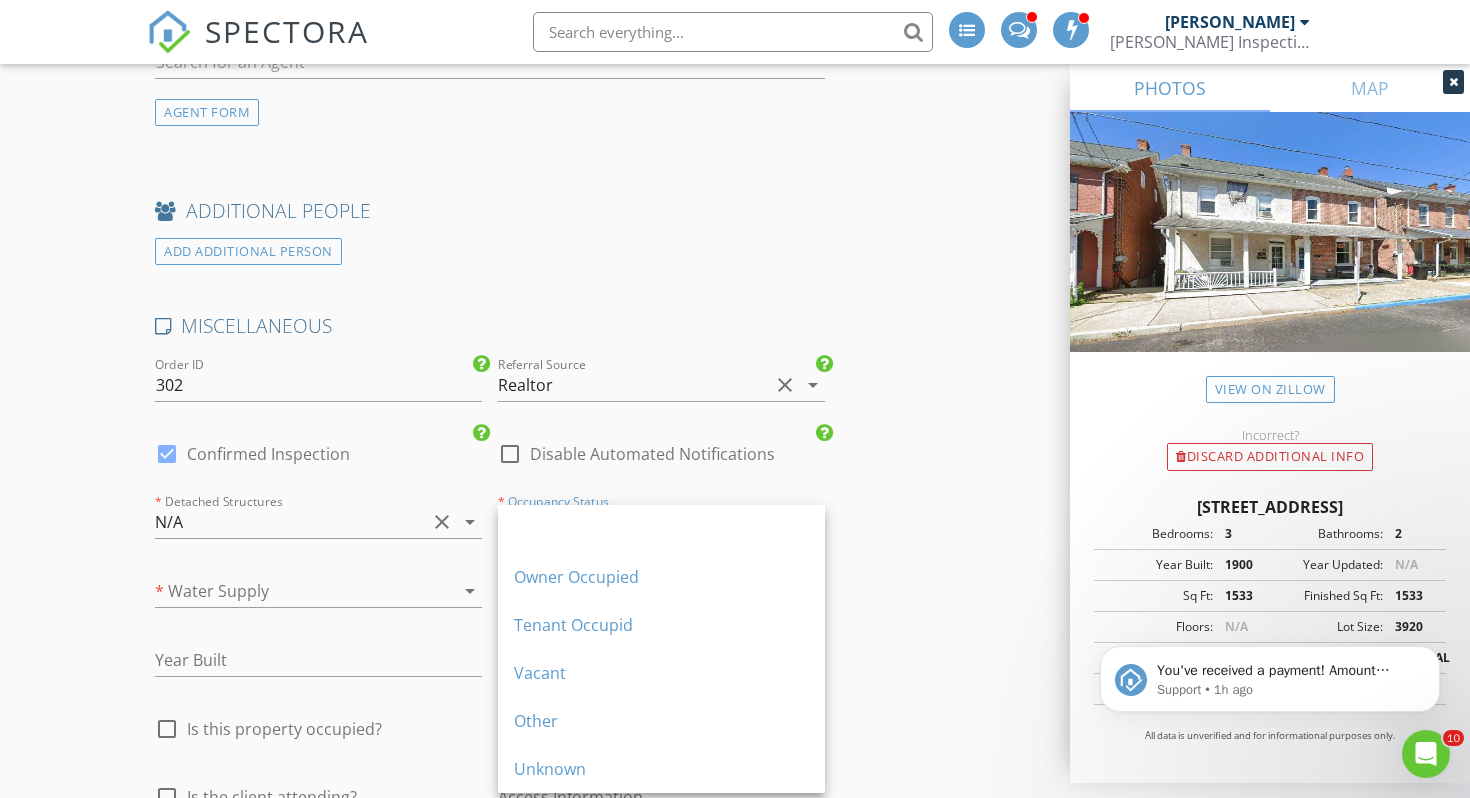 click on "INSPECTOR(S)
check_box   Ernie Homer   PRIMARY   check_box_outline_blank   Chris Misner     Ernie Homer arrow_drop_down   check_box_outline_blank Ernie Homer specifically requested
Date/Time
07/11/2025 1:00 PM
Location
Address Search       Address 342 Jefferson St   Unit   City East Greenville   State PA   Zip 18041   County Montgomery     Square Feet 1533   Year Built 1900   Foundation Basement arrow_drop_down     Ernie Homer     55.0 miles     (an hour)
client
check_box Enable Client CC email for this inspection   Client Search     check_box_outline_blank Client is a Company/Organization     First Name   Last Name   Email   CC Email   Phone         Tags         Notes   Private Notes
ADD ADDITIONAL client
SERVICES
check_box_outline_blank     check_box_outline_blank" at bounding box center (735, -717) 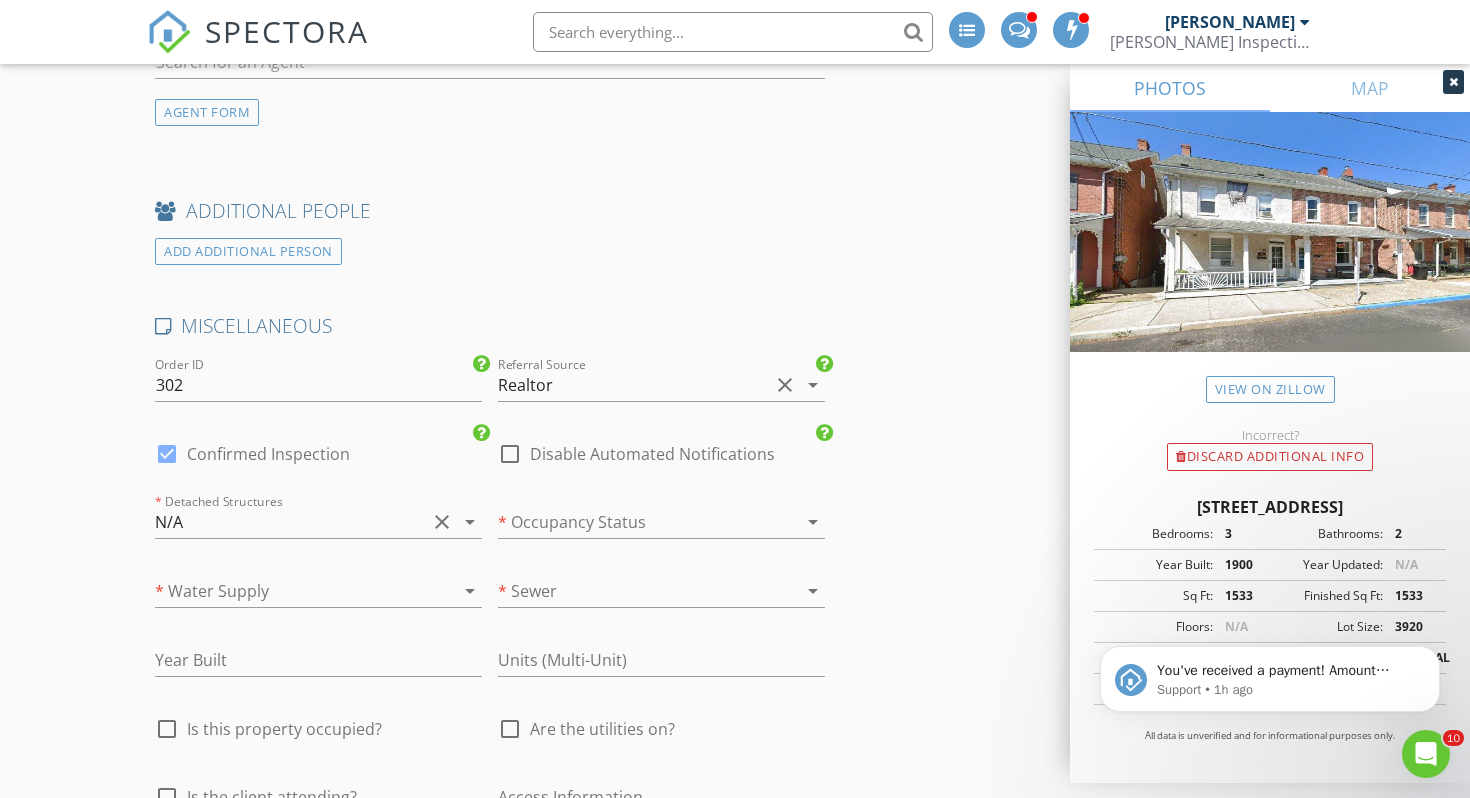 click at bounding box center (290, 591) 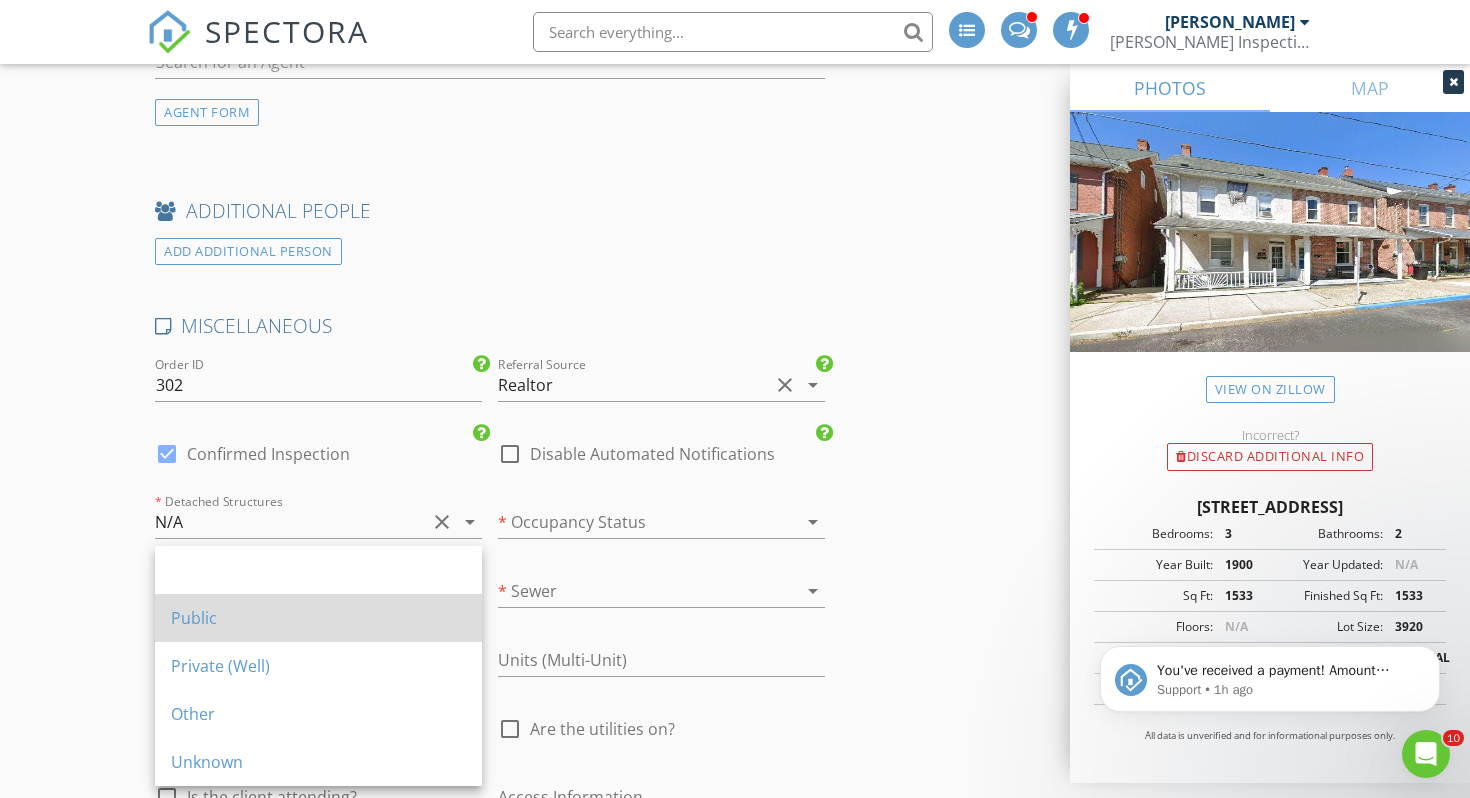 click on "Public" at bounding box center (318, 618) 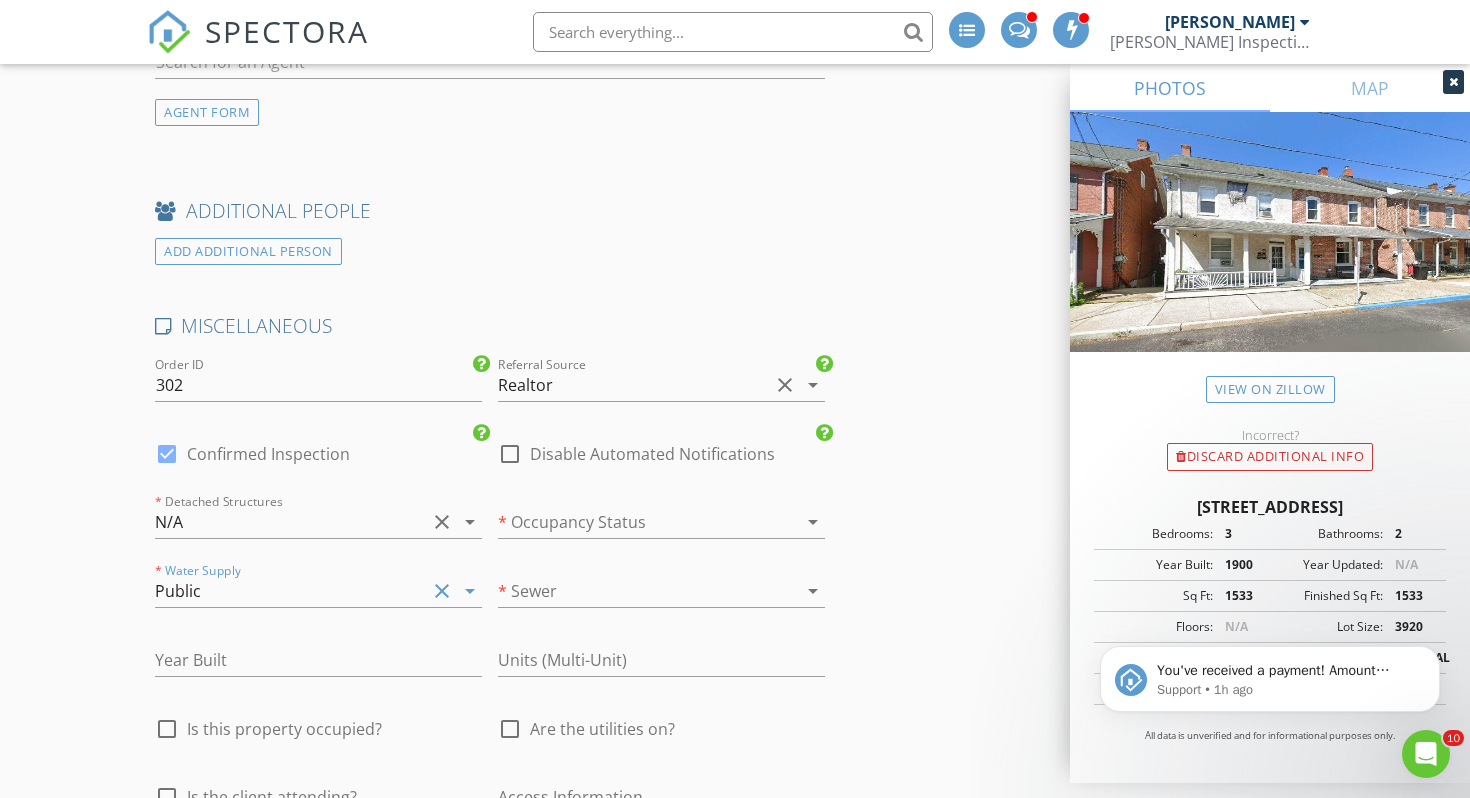 click at bounding box center (633, 591) 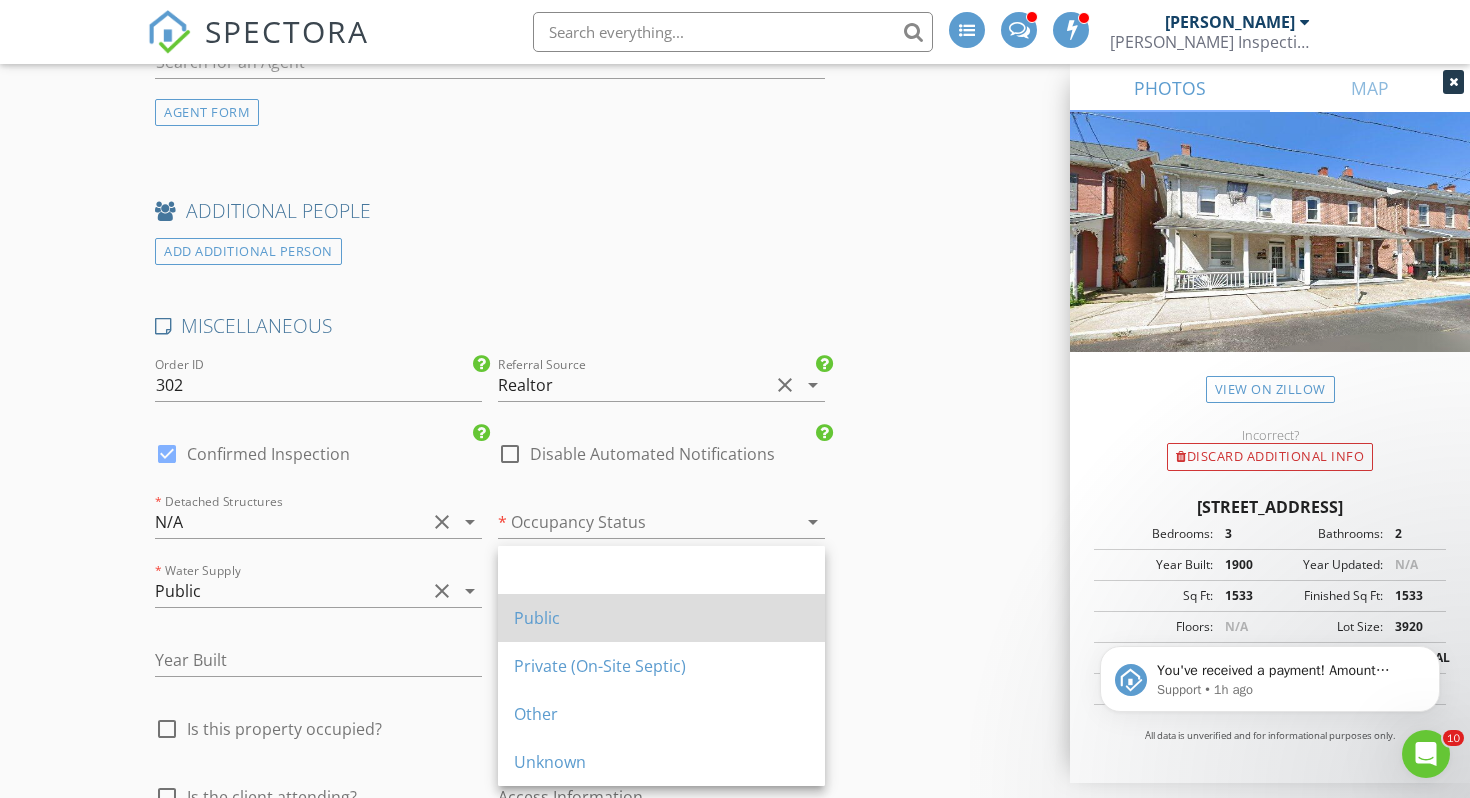 click on "Public" at bounding box center [661, 618] 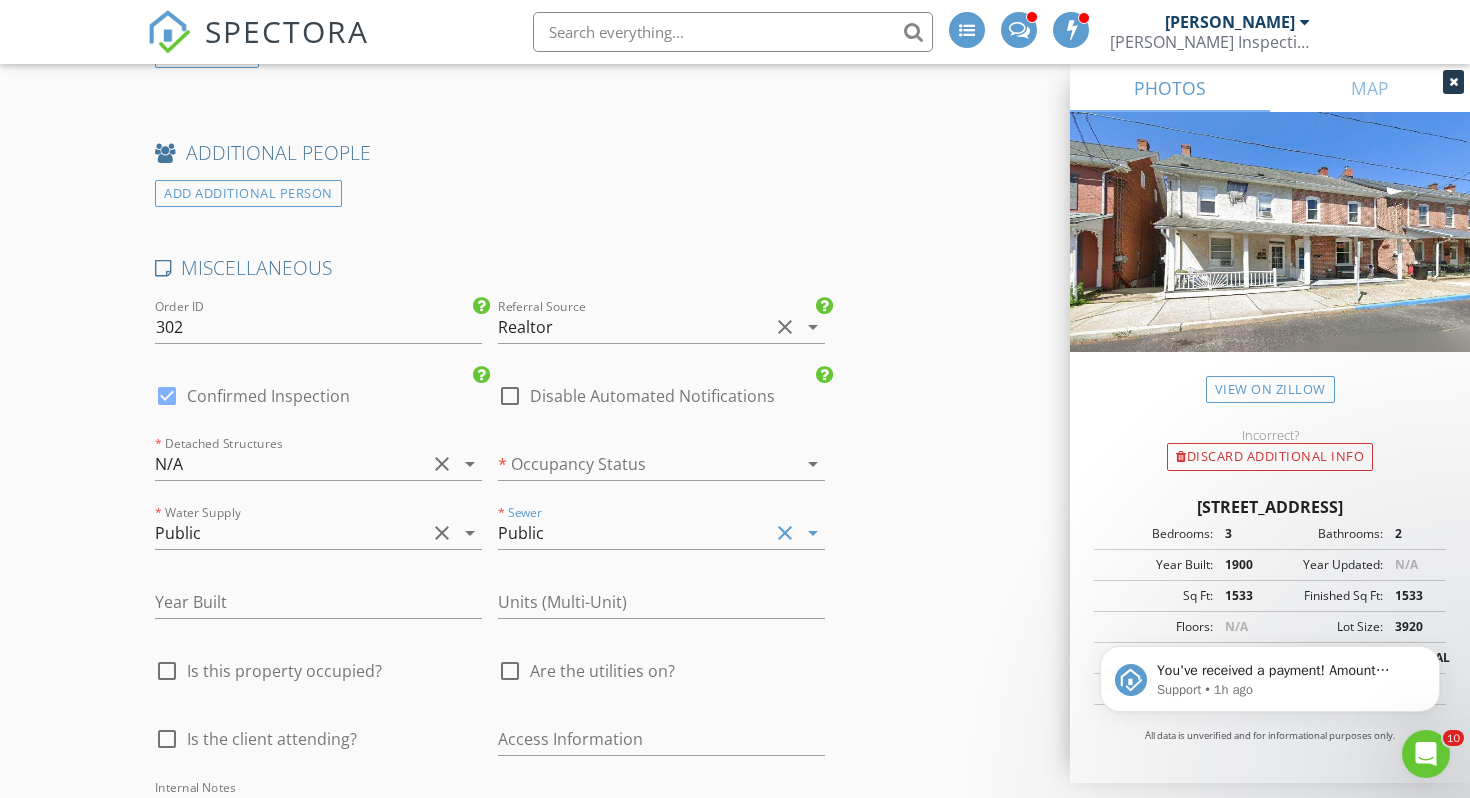 scroll, scrollTop: 3379, scrollLeft: 0, axis: vertical 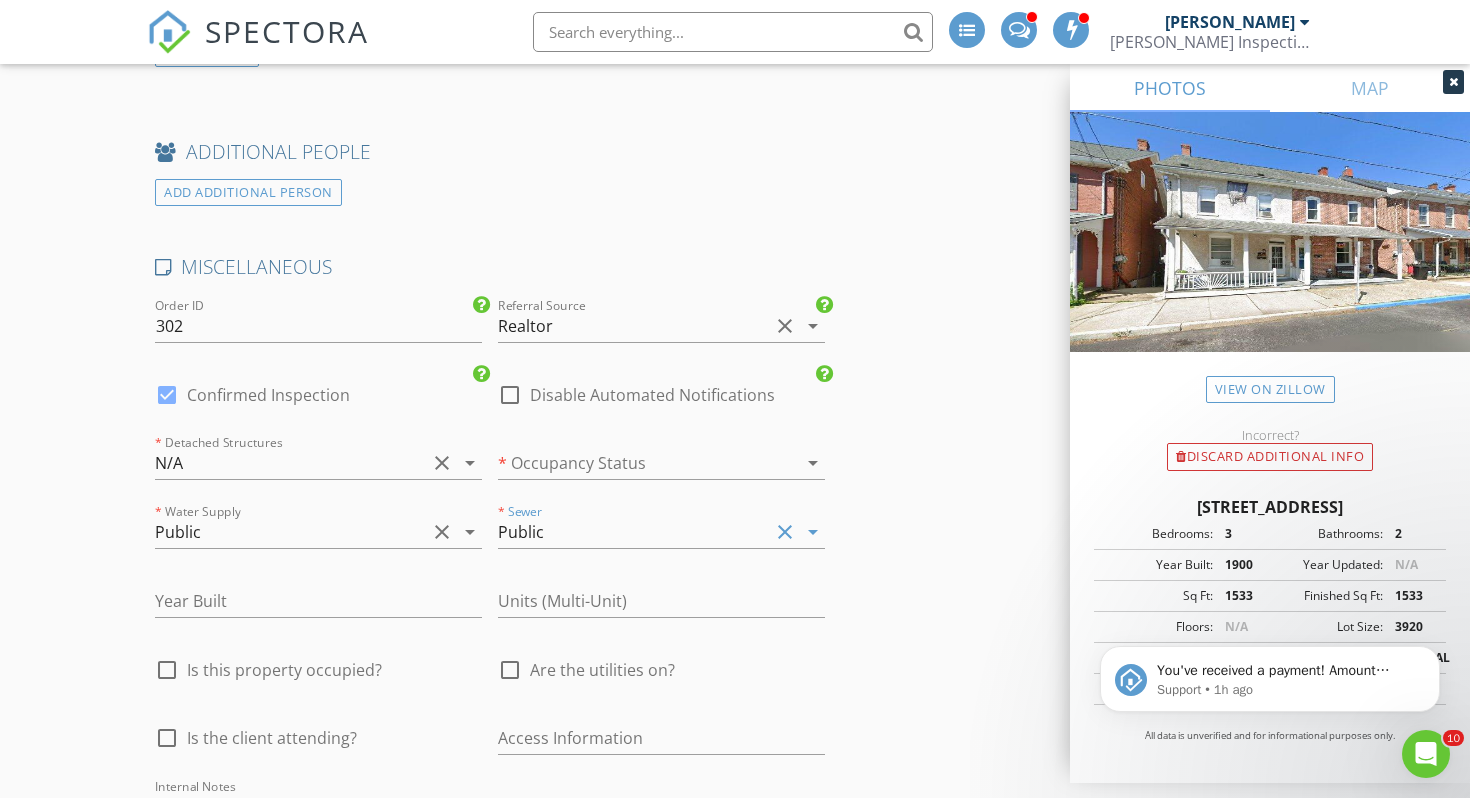 click on "Year Built" at bounding box center [318, 611] 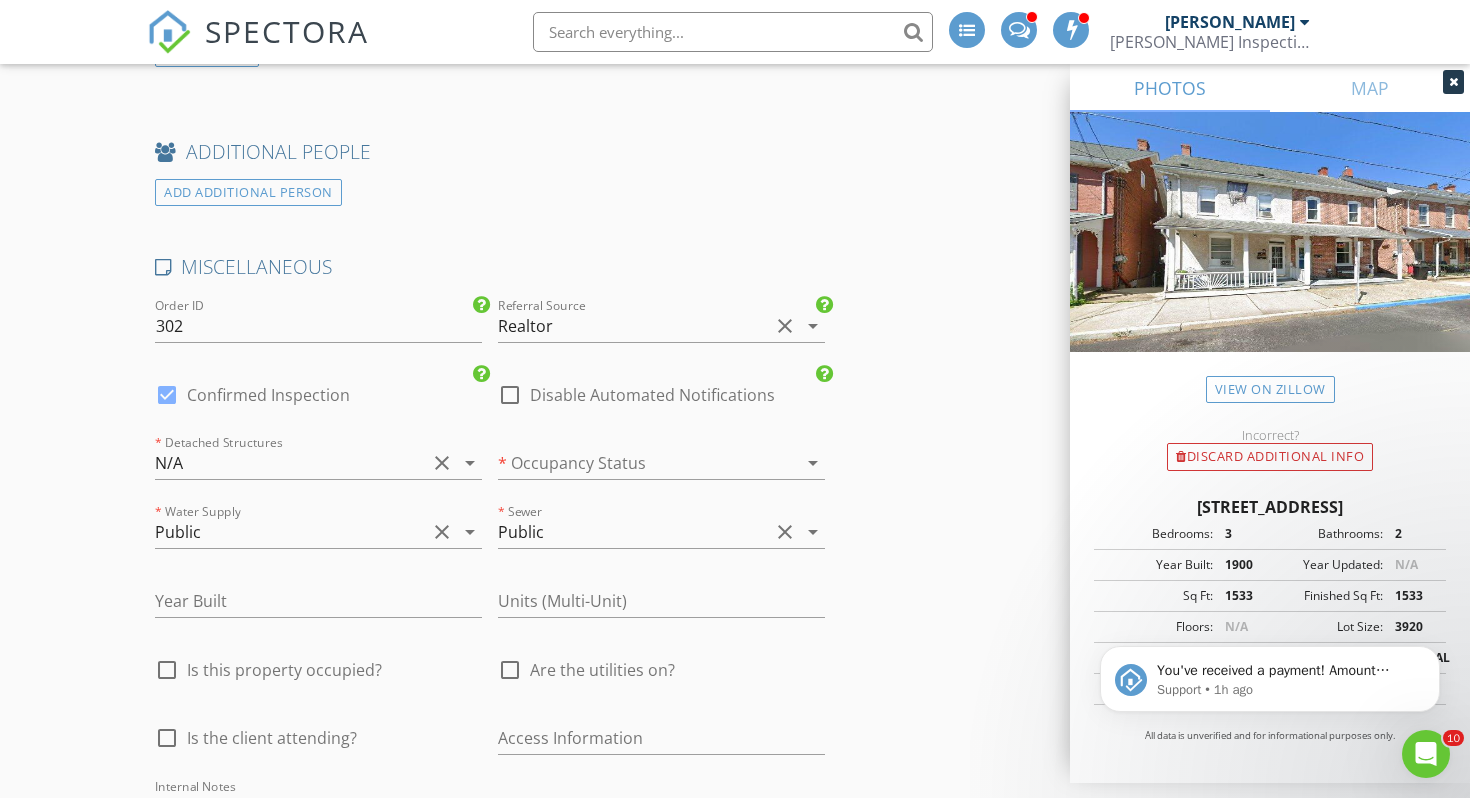 scroll, scrollTop: 3373, scrollLeft: 0, axis: vertical 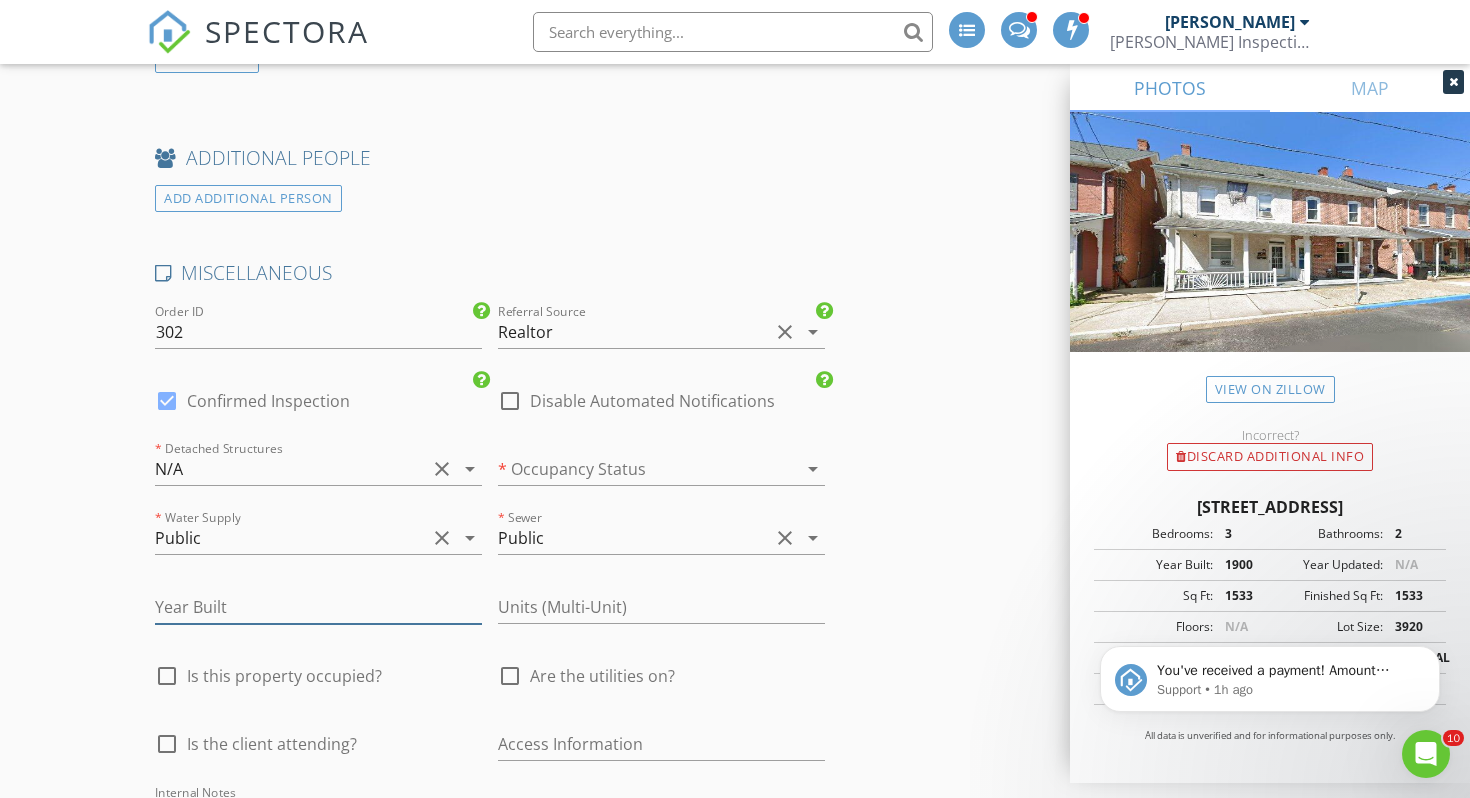 click at bounding box center [318, 607] 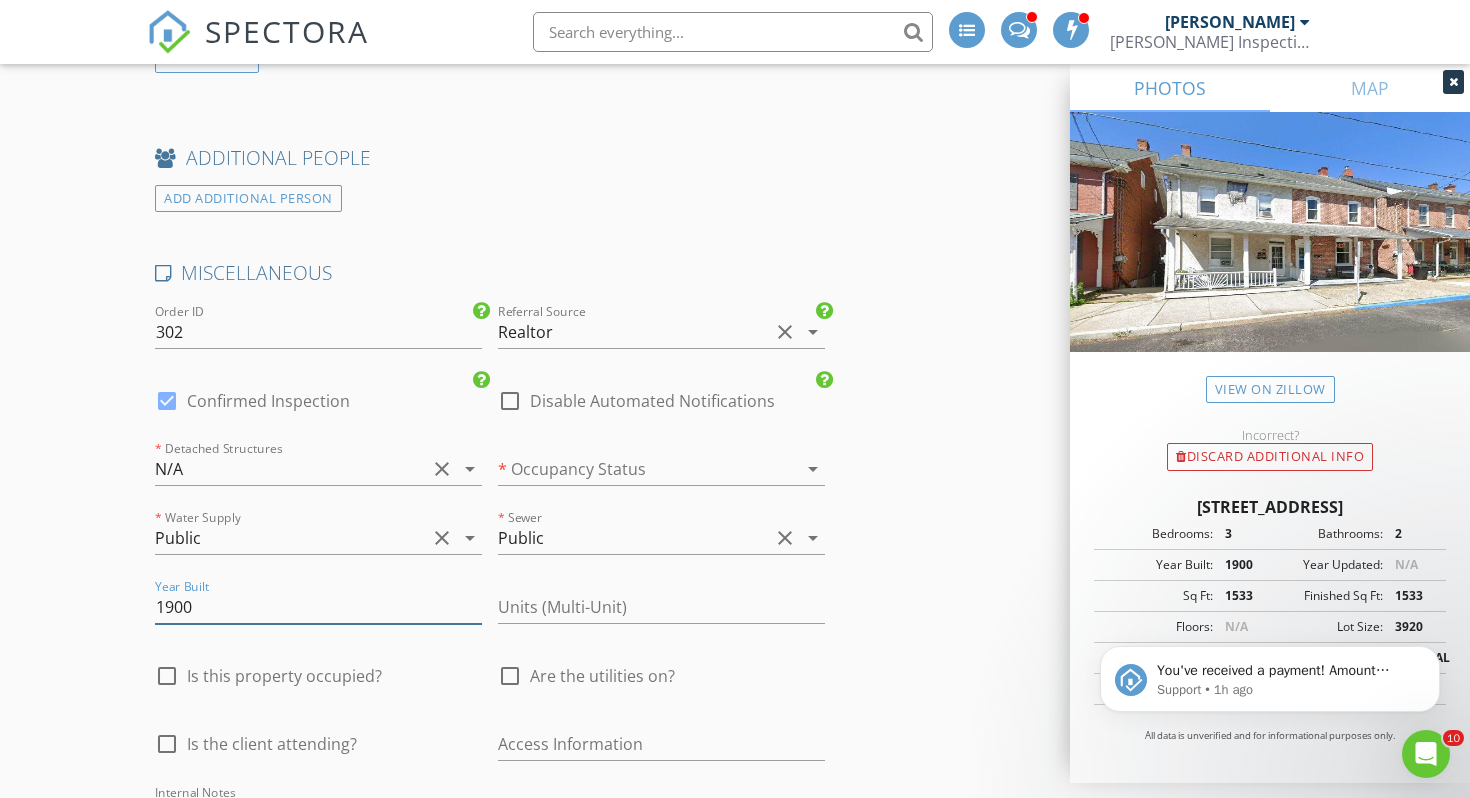 type on "1900" 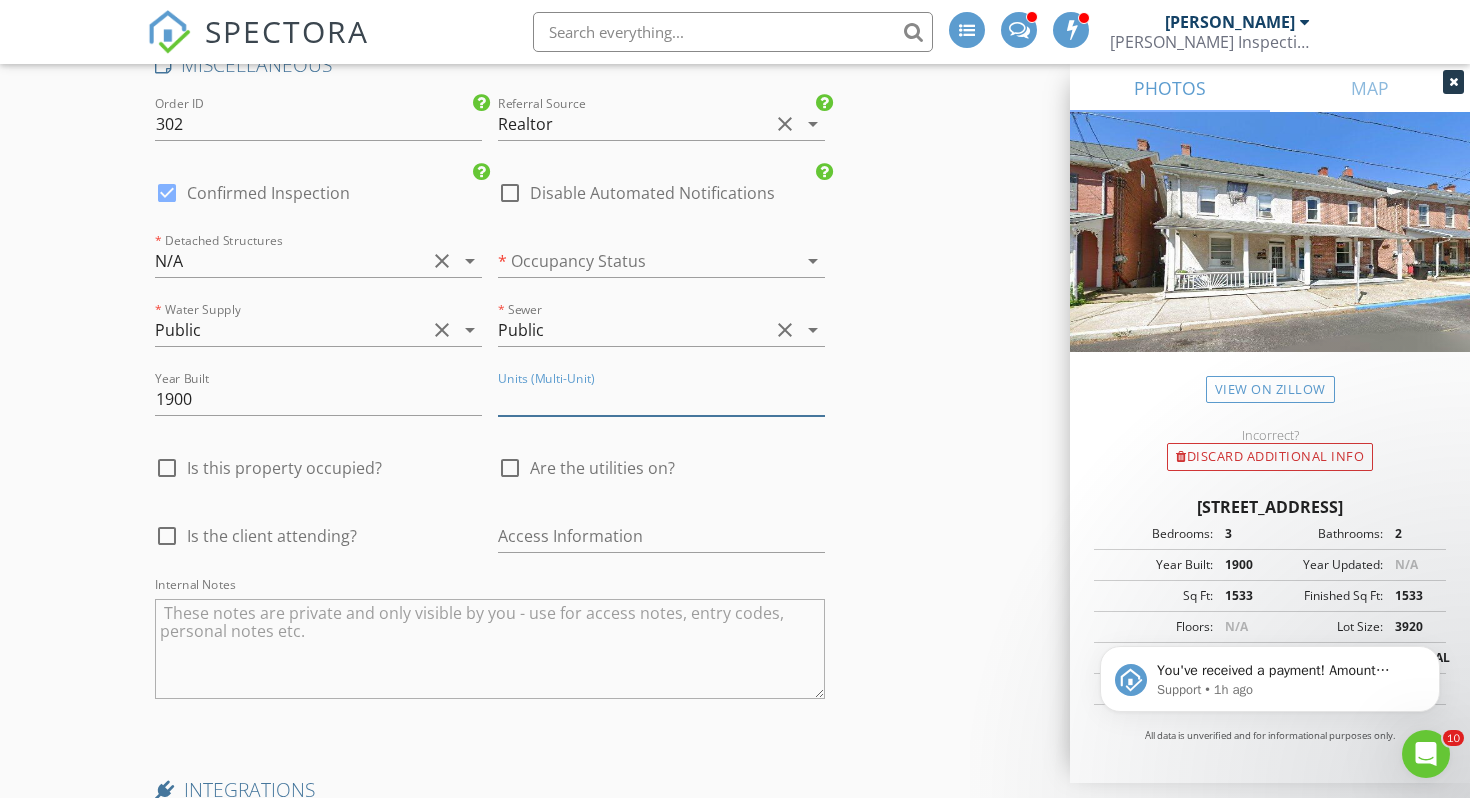 scroll, scrollTop: 3608, scrollLeft: 0, axis: vertical 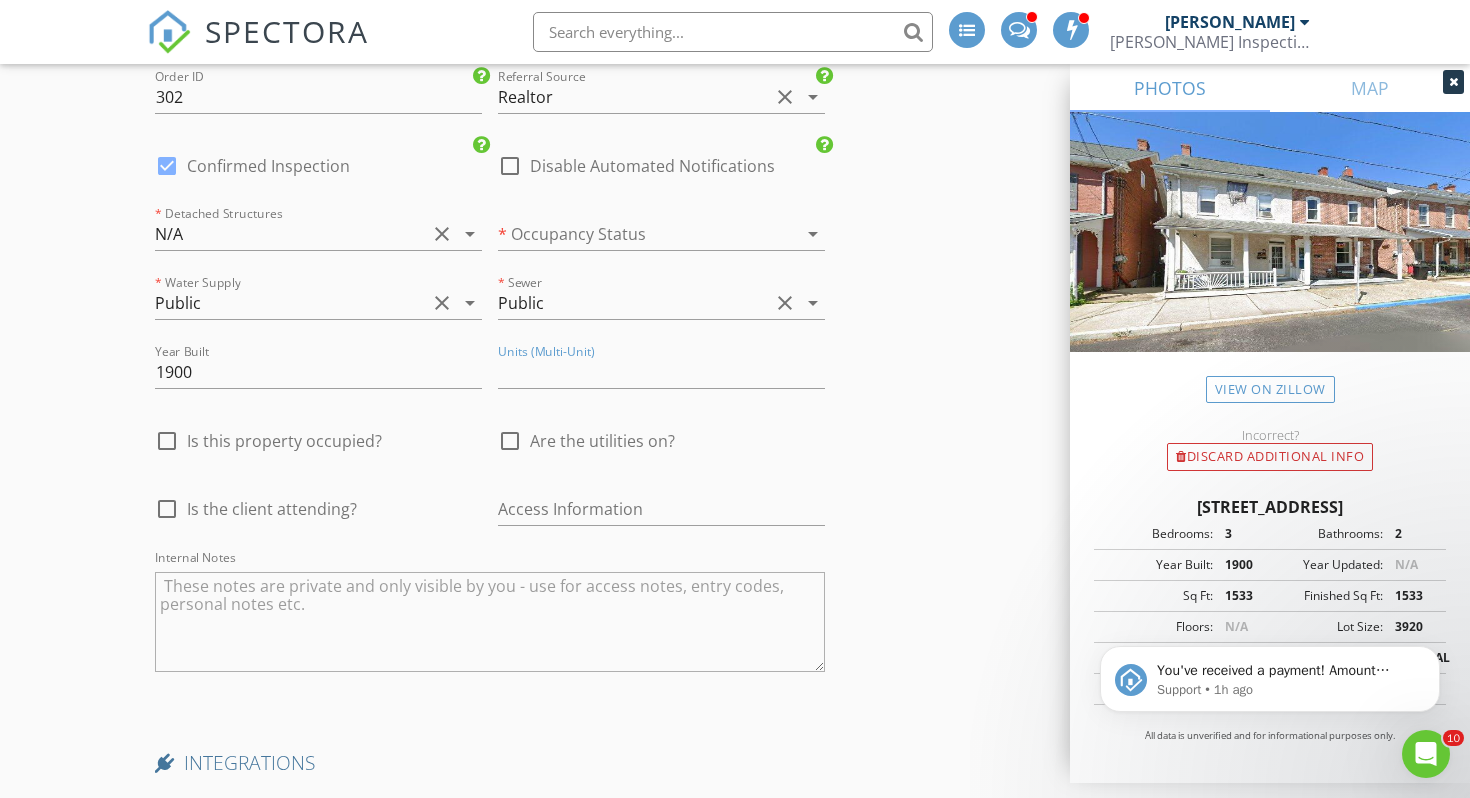 click on "check_box_outline_blank   Are the utilities on?" at bounding box center [661, 451] 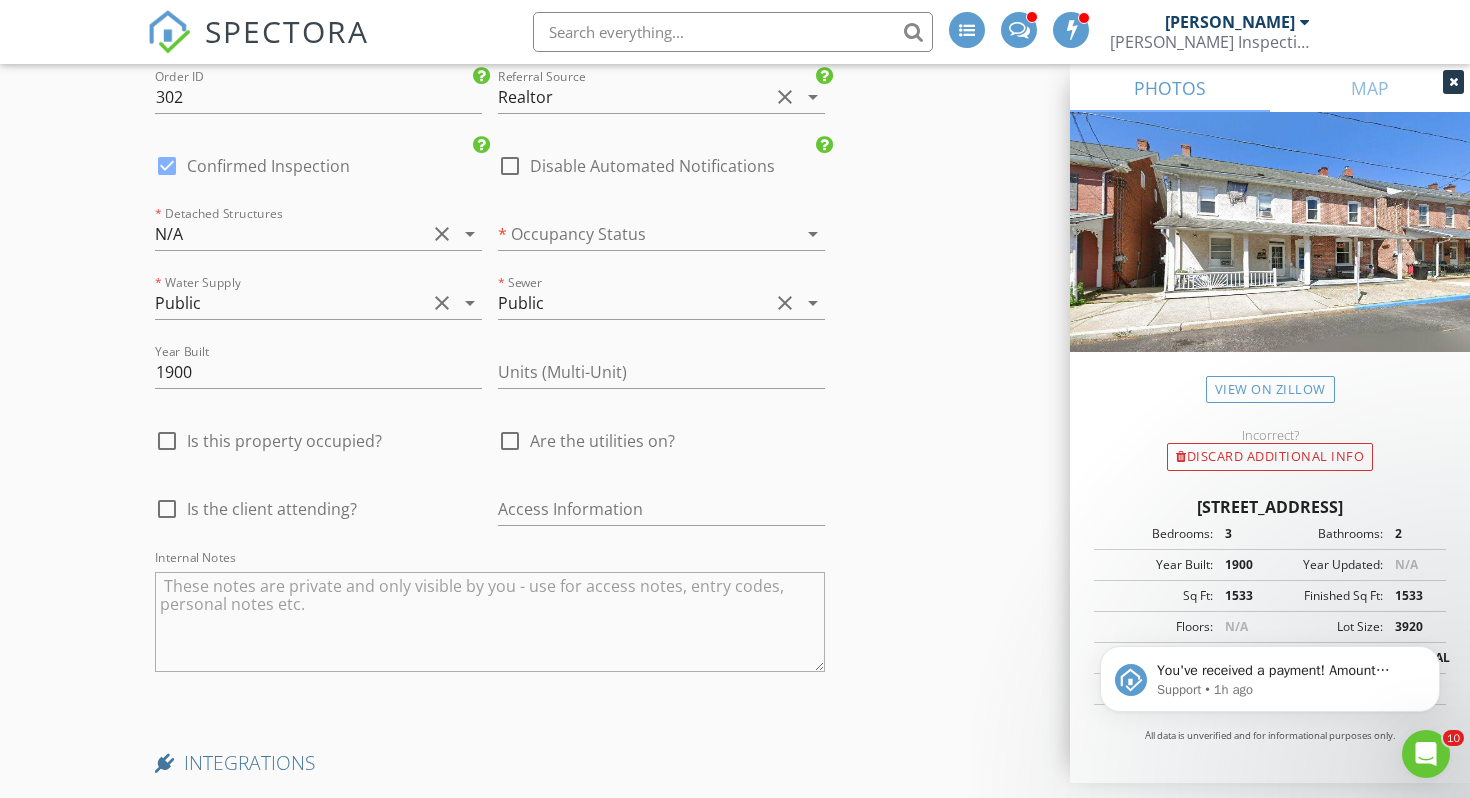 click on "Are the utilities on?" at bounding box center [602, 441] 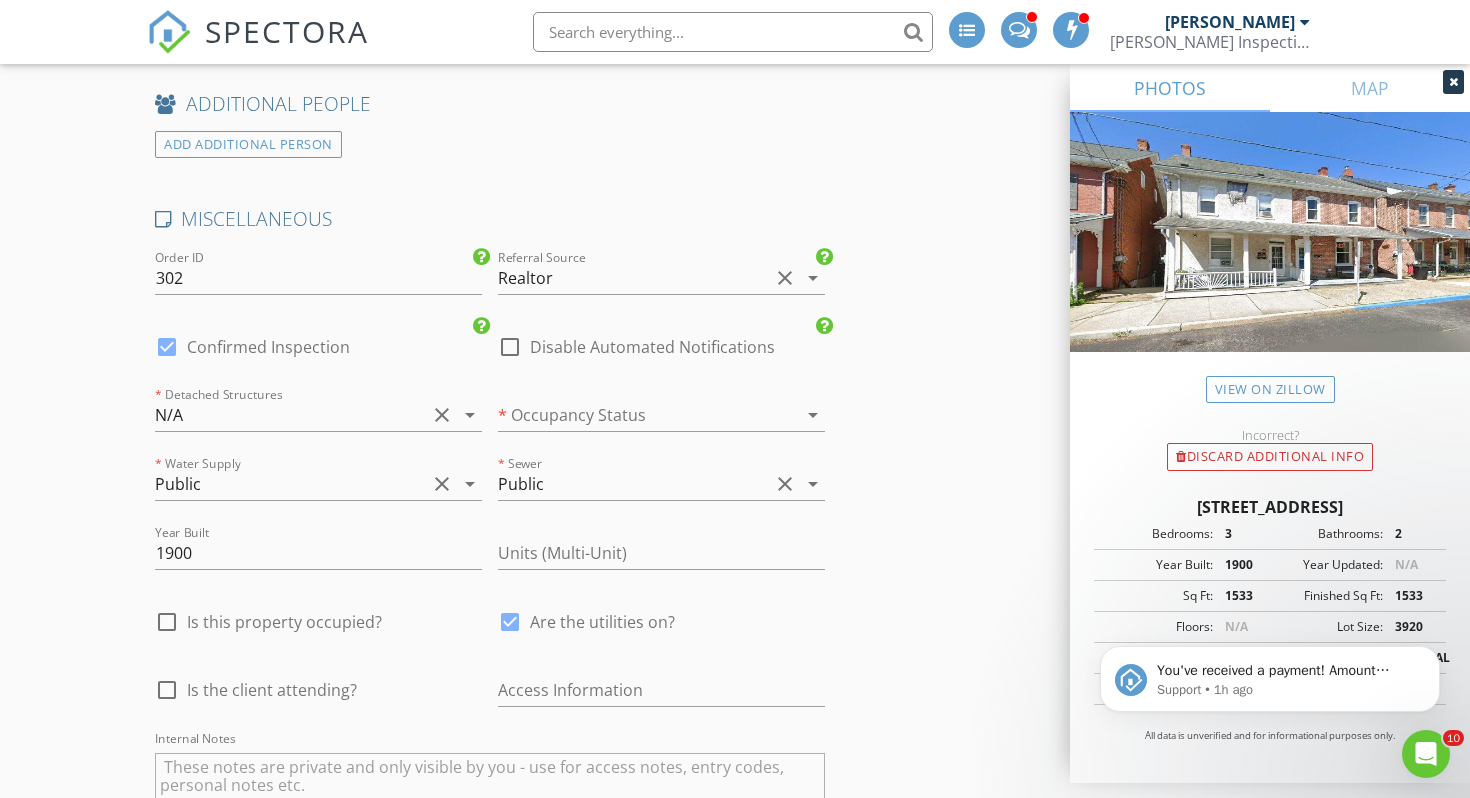 scroll, scrollTop: 3432, scrollLeft: 0, axis: vertical 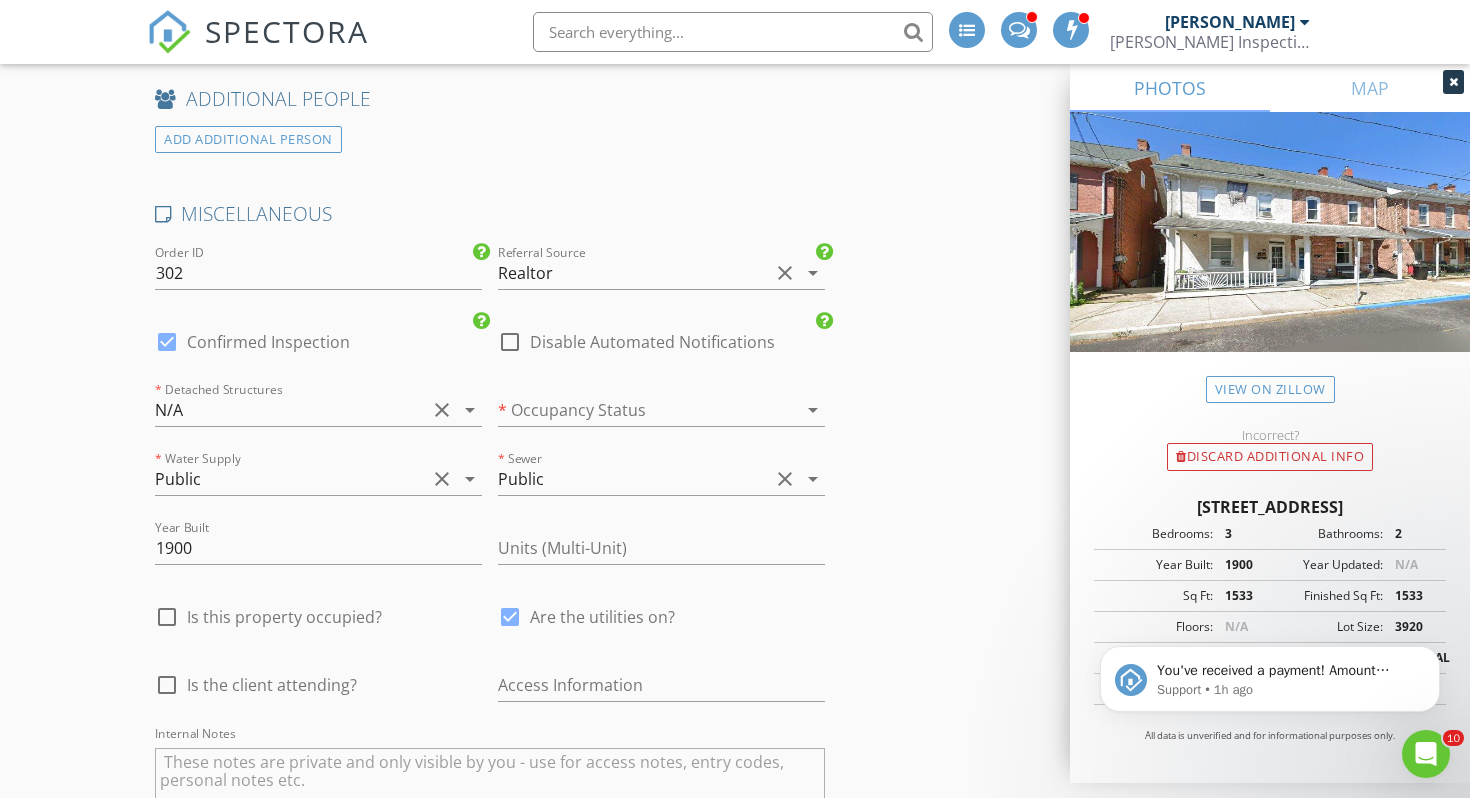 click at bounding box center [167, 342] 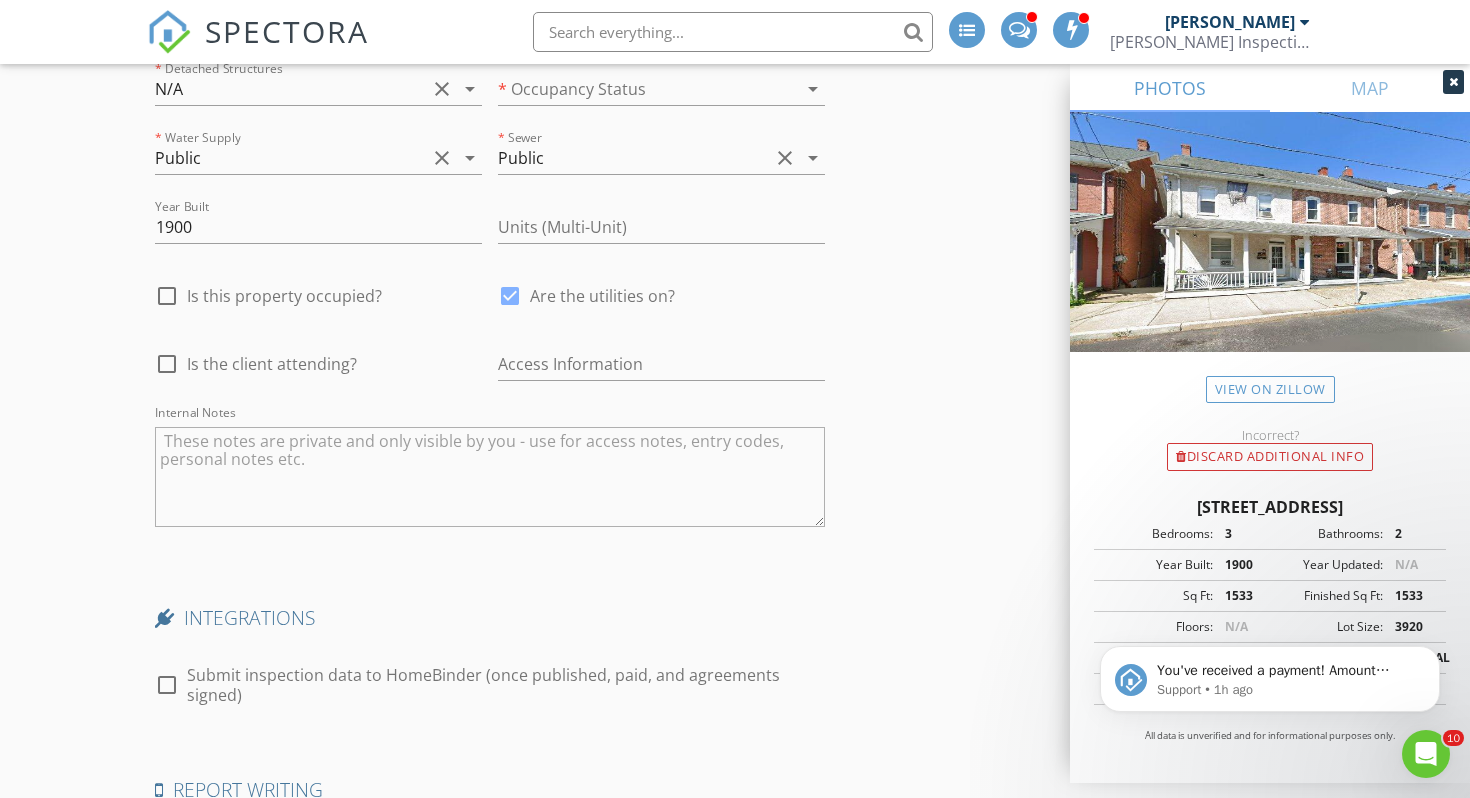 scroll, scrollTop: 4160, scrollLeft: 0, axis: vertical 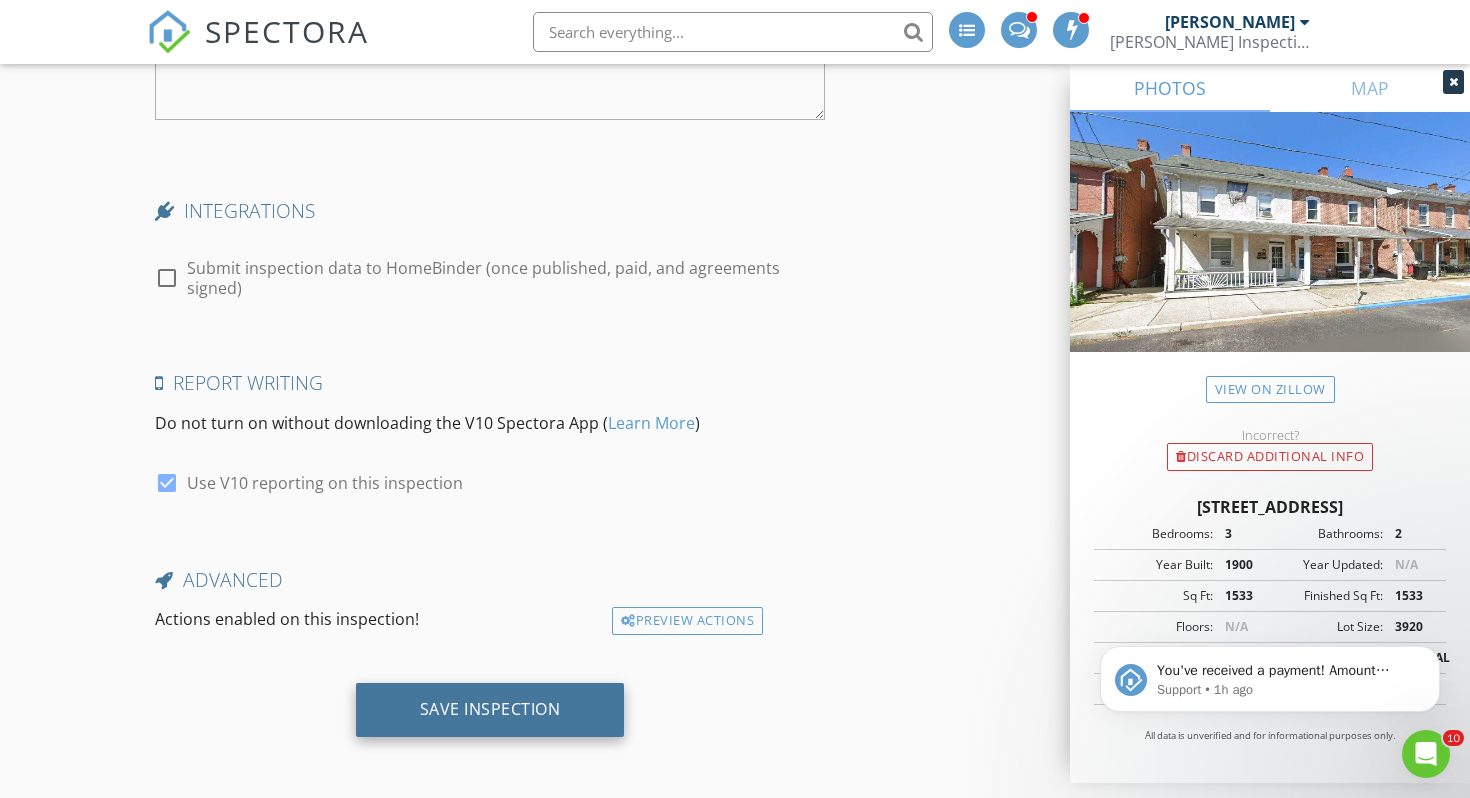 click on "Save Inspection" at bounding box center [490, 710] 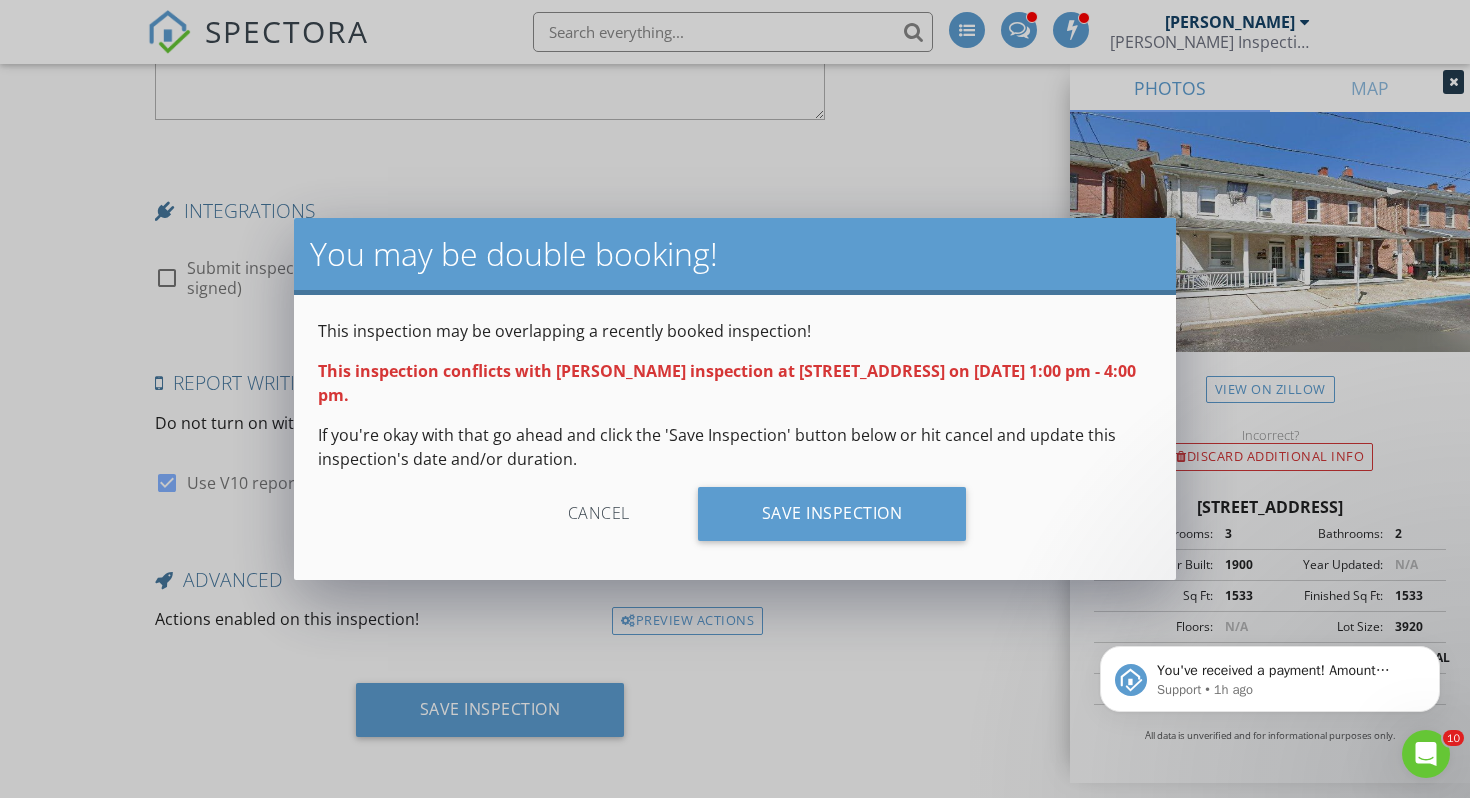 click on "Cancel" at bounding box center [599, 514] 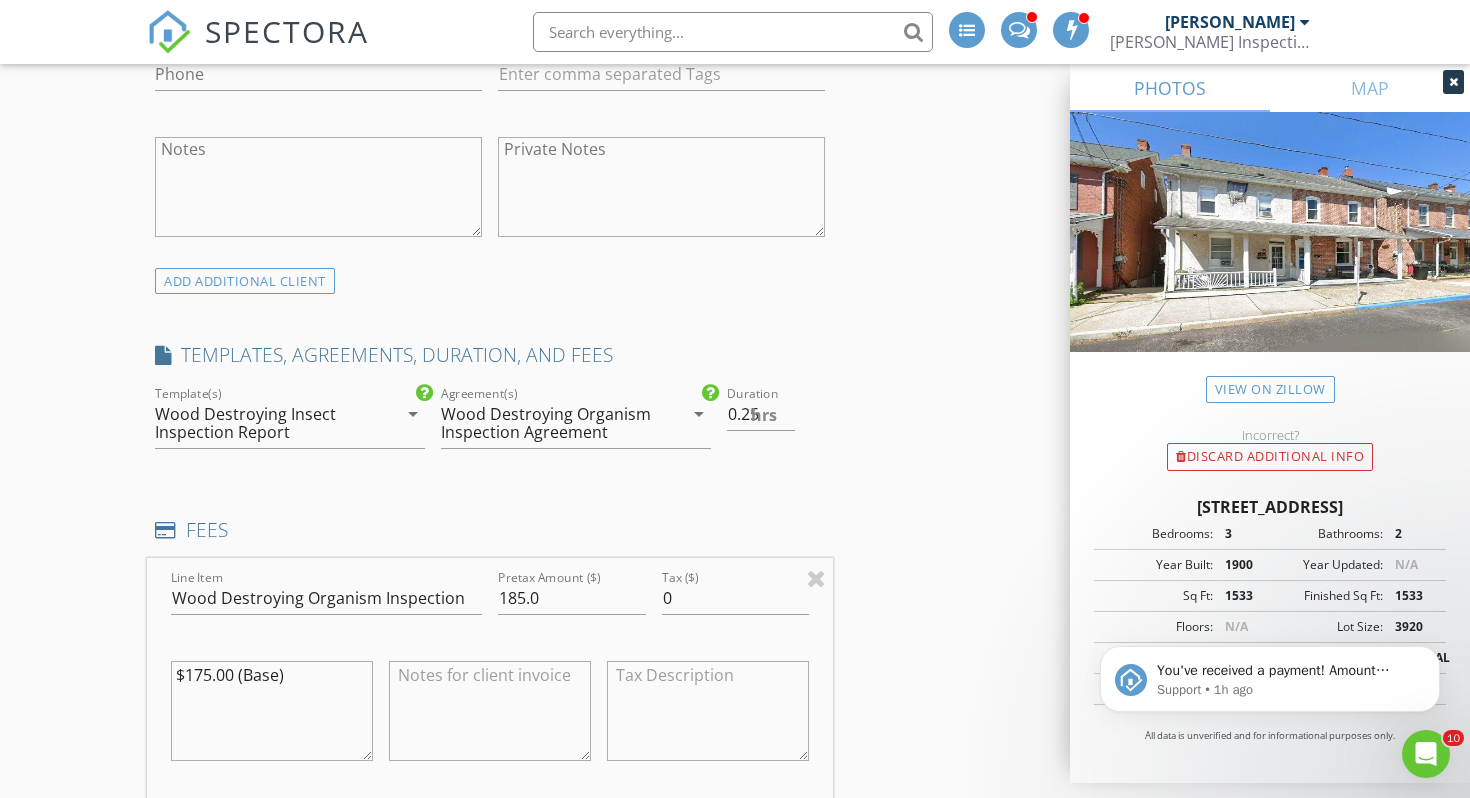 scroll, scrollTop: 0, scrollLeft: 0, axis: both 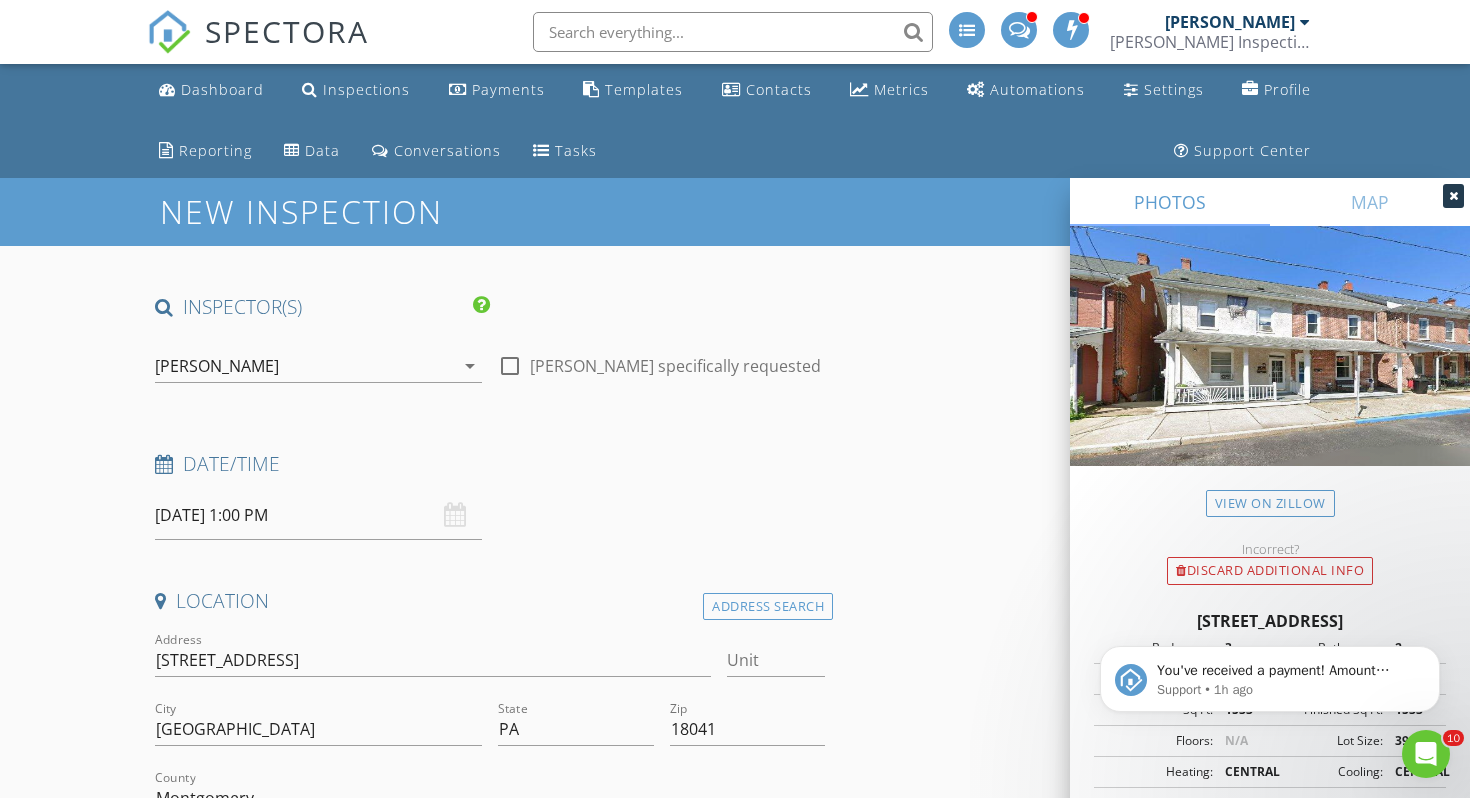 click on "[PERSON_NAME]" at bounding box center (304, 366) 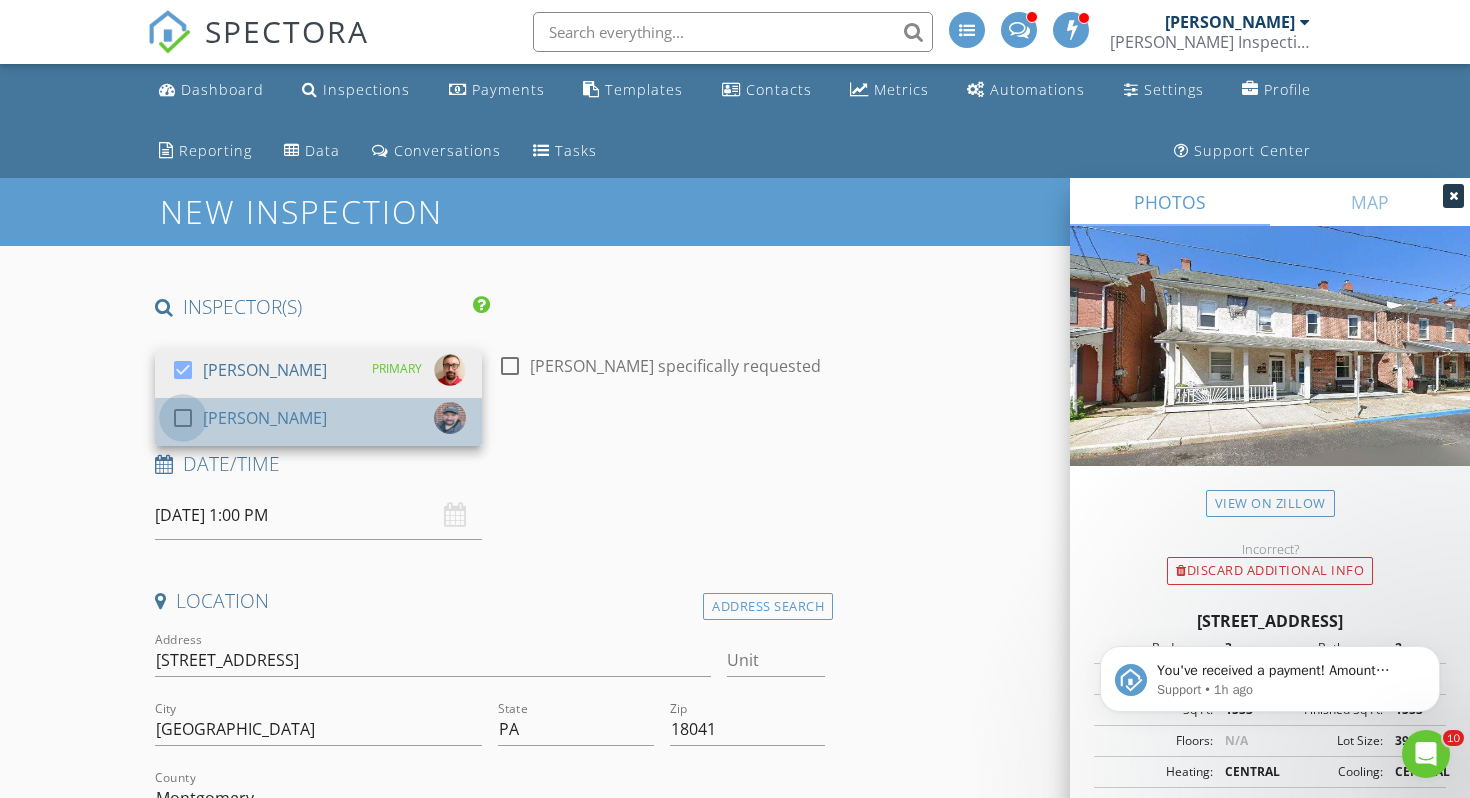 click at bounding box center (183, 418) 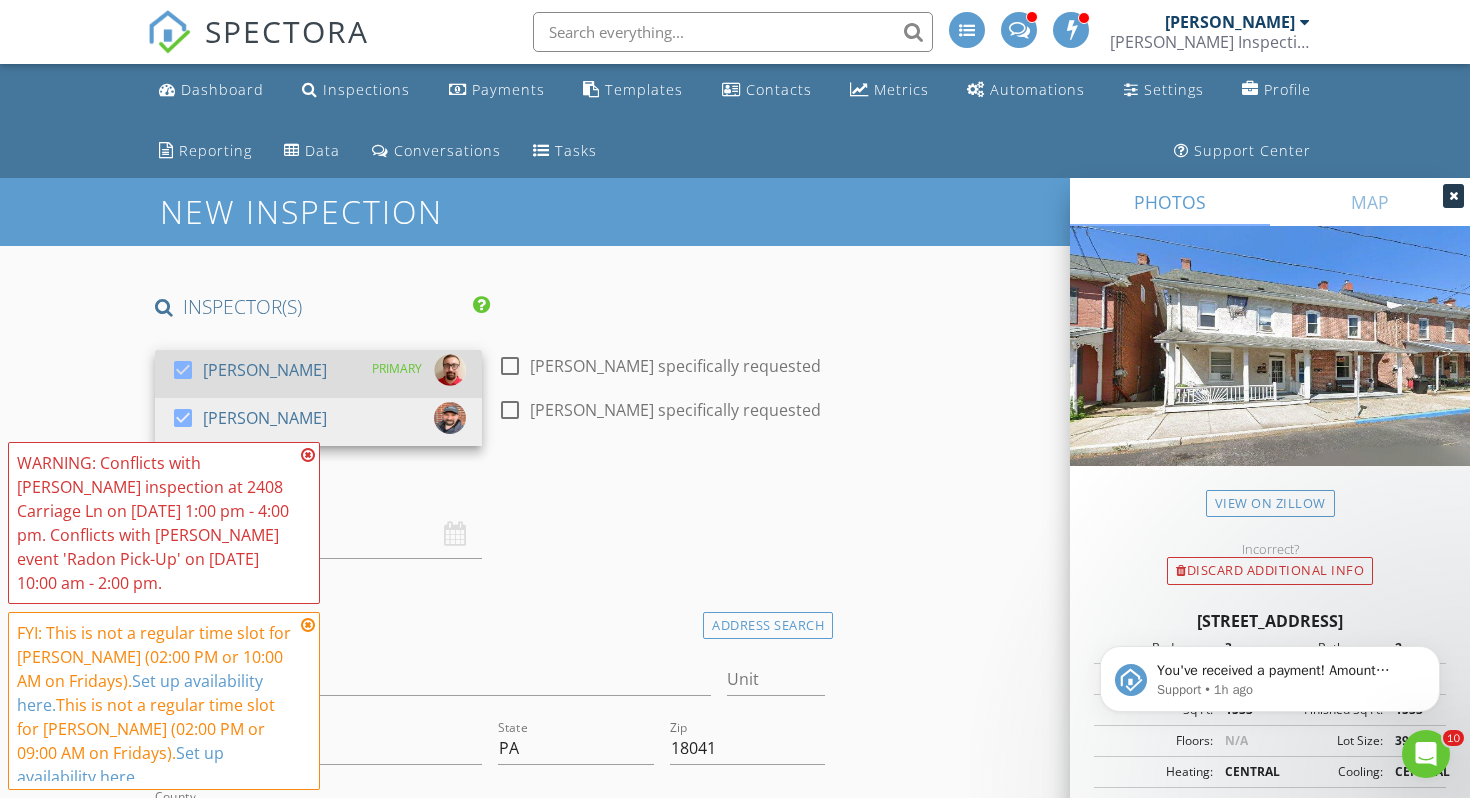 click at bounding box center [183, 370] 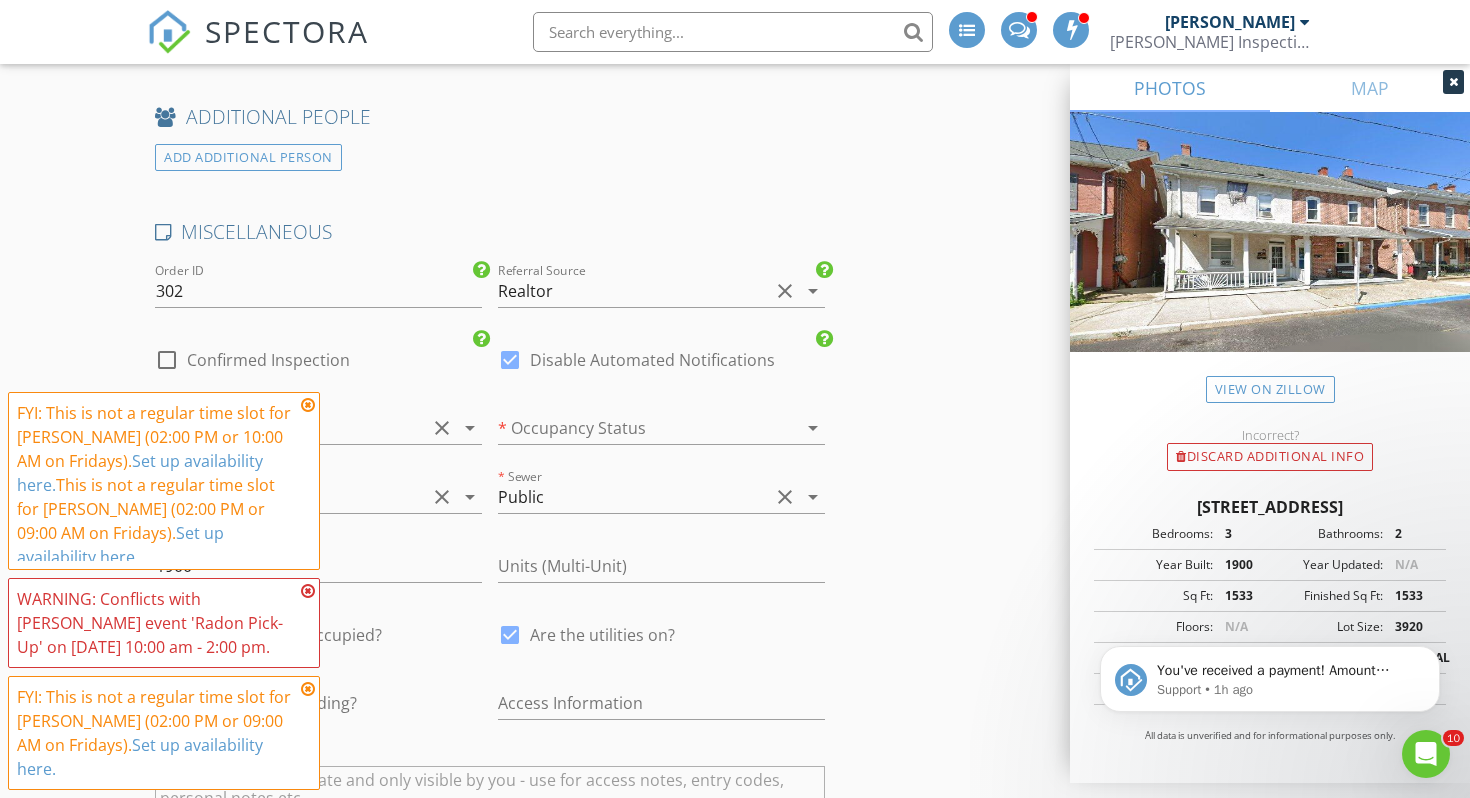 scroll, scrollTop: 4160, scrollLeft: 0, axis: vertical 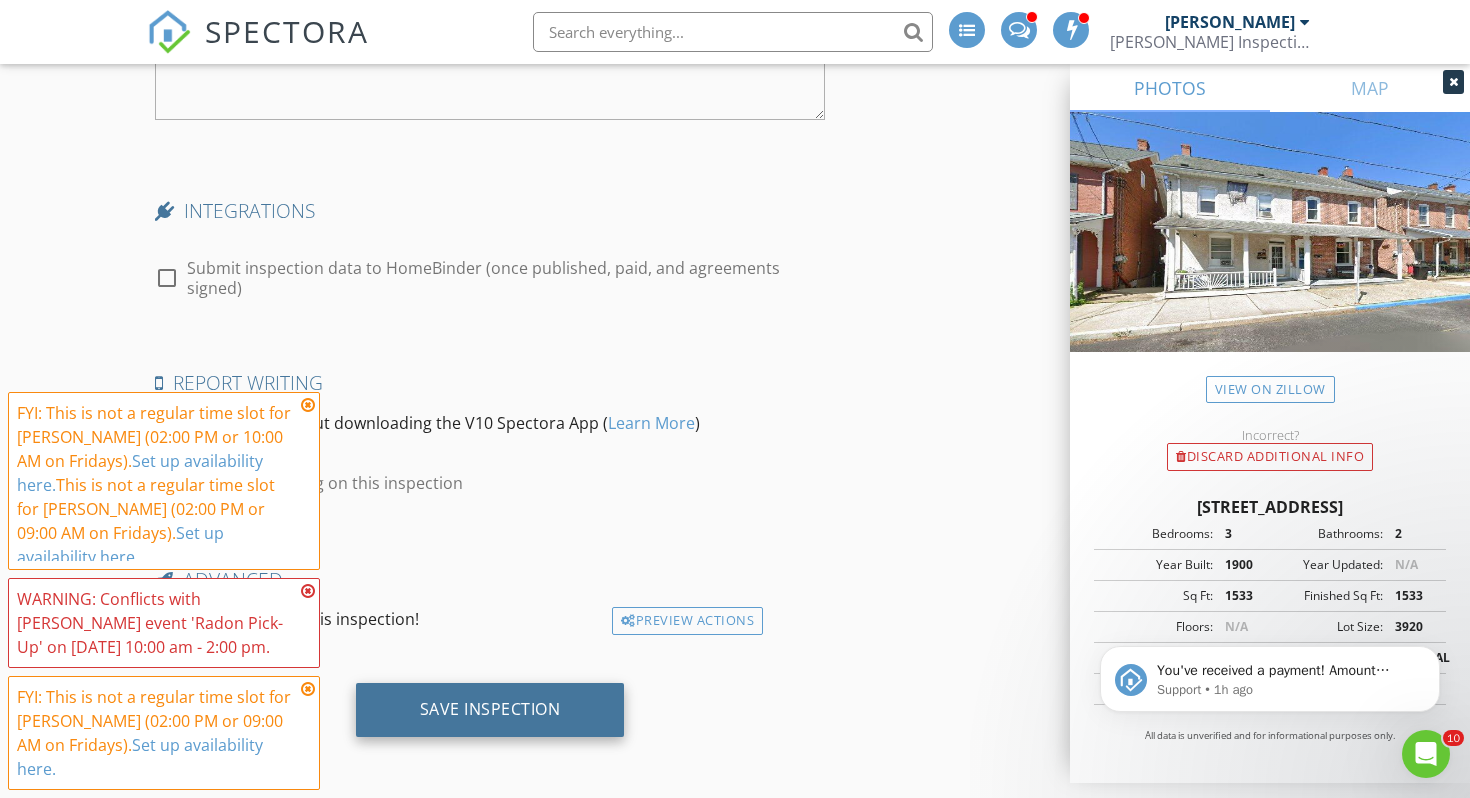 click on "Save Inspection" at bounding box center (490, 710) 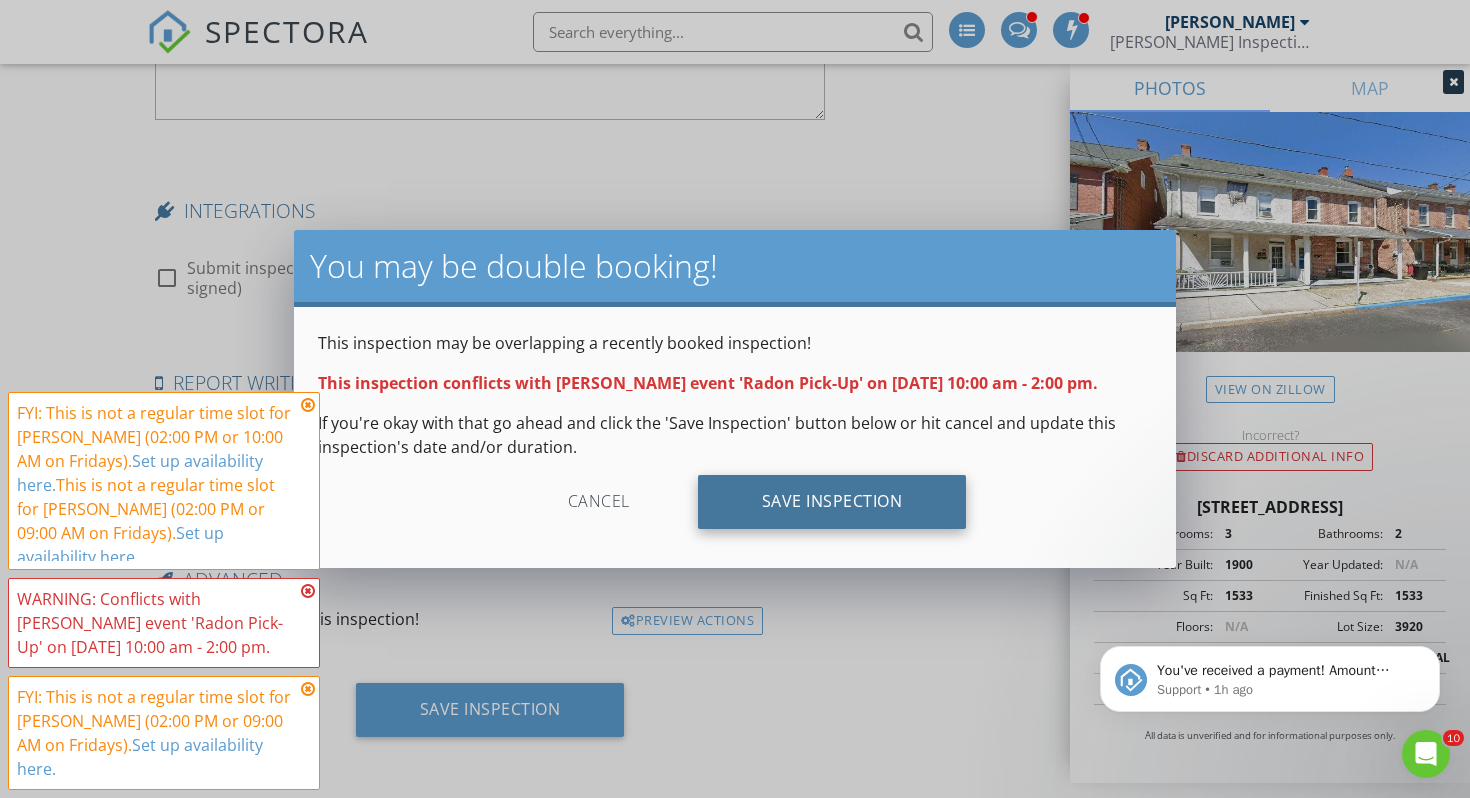 click on "Save Inspection" at bounding box center (832, 502) 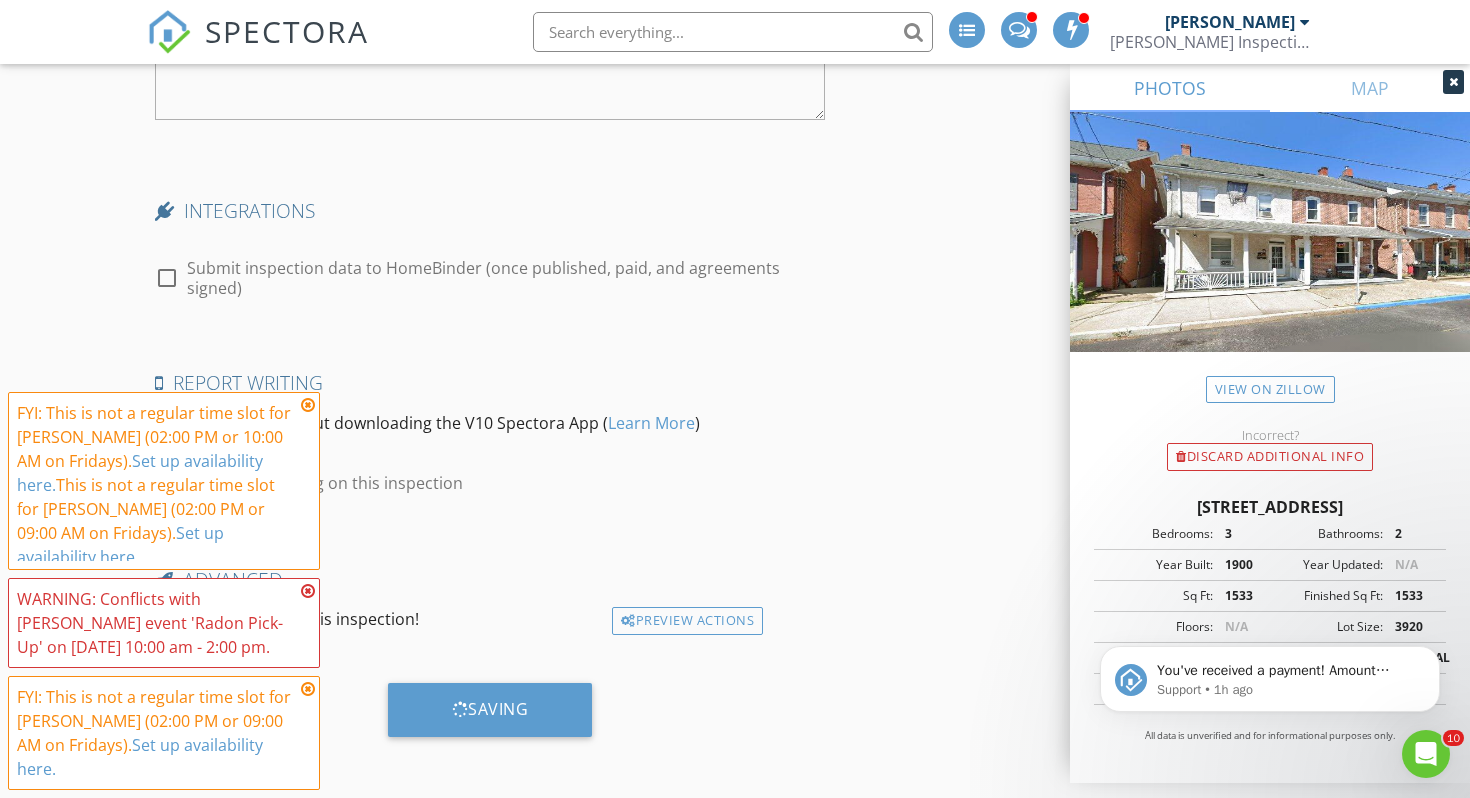 click at bounding box center (308, 405) 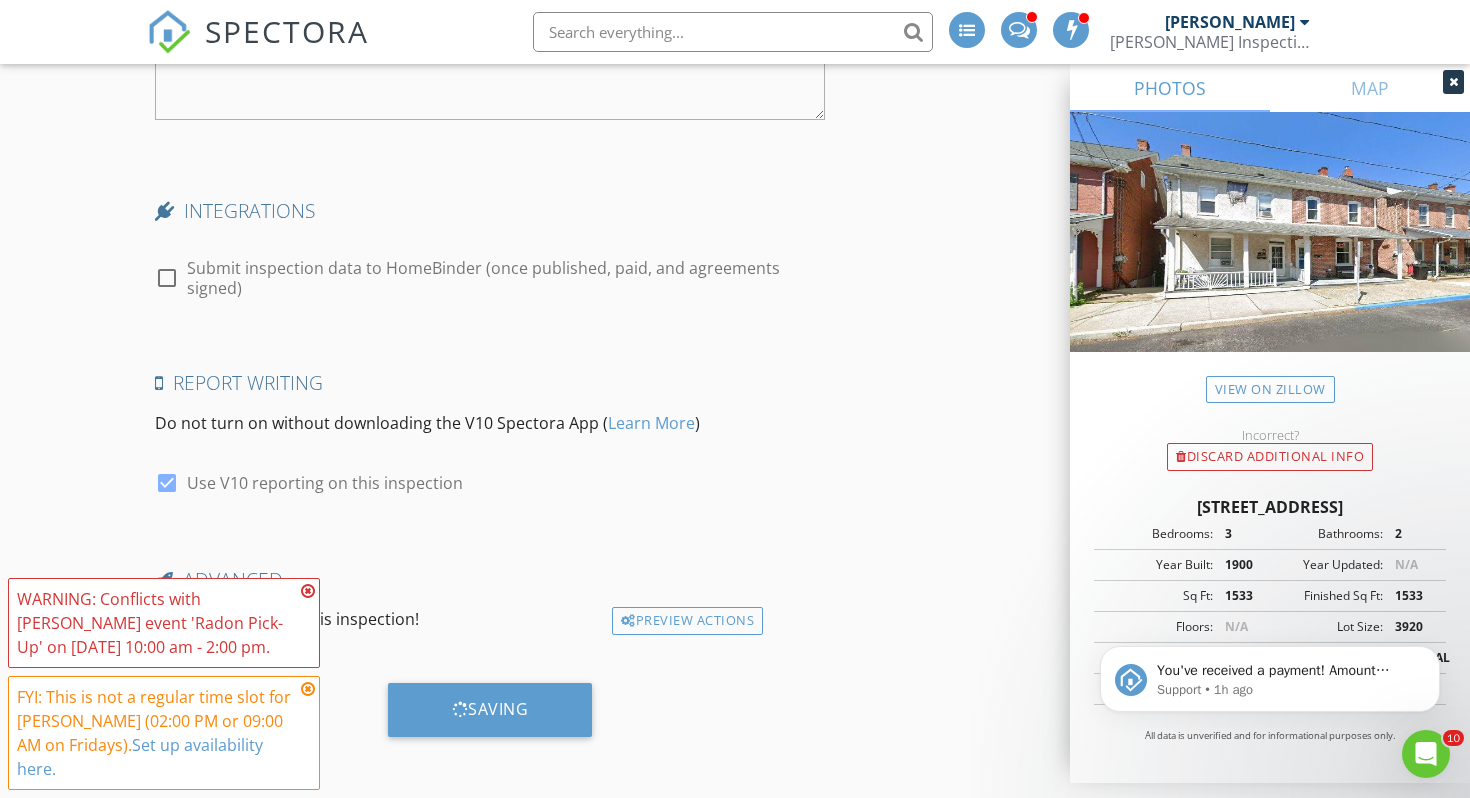 click at bounding box center (308, 591) 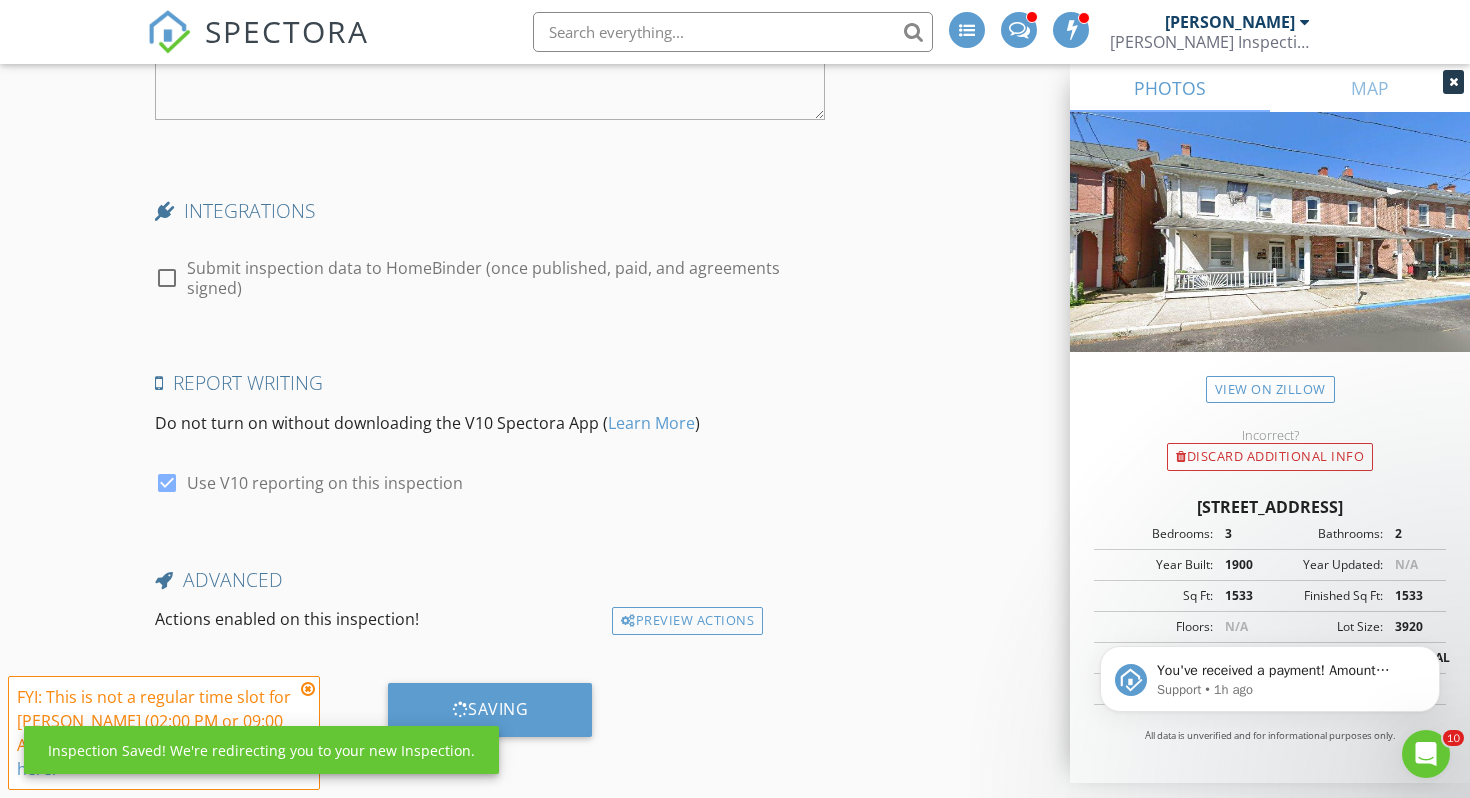 click at bounding box center [308, 689] 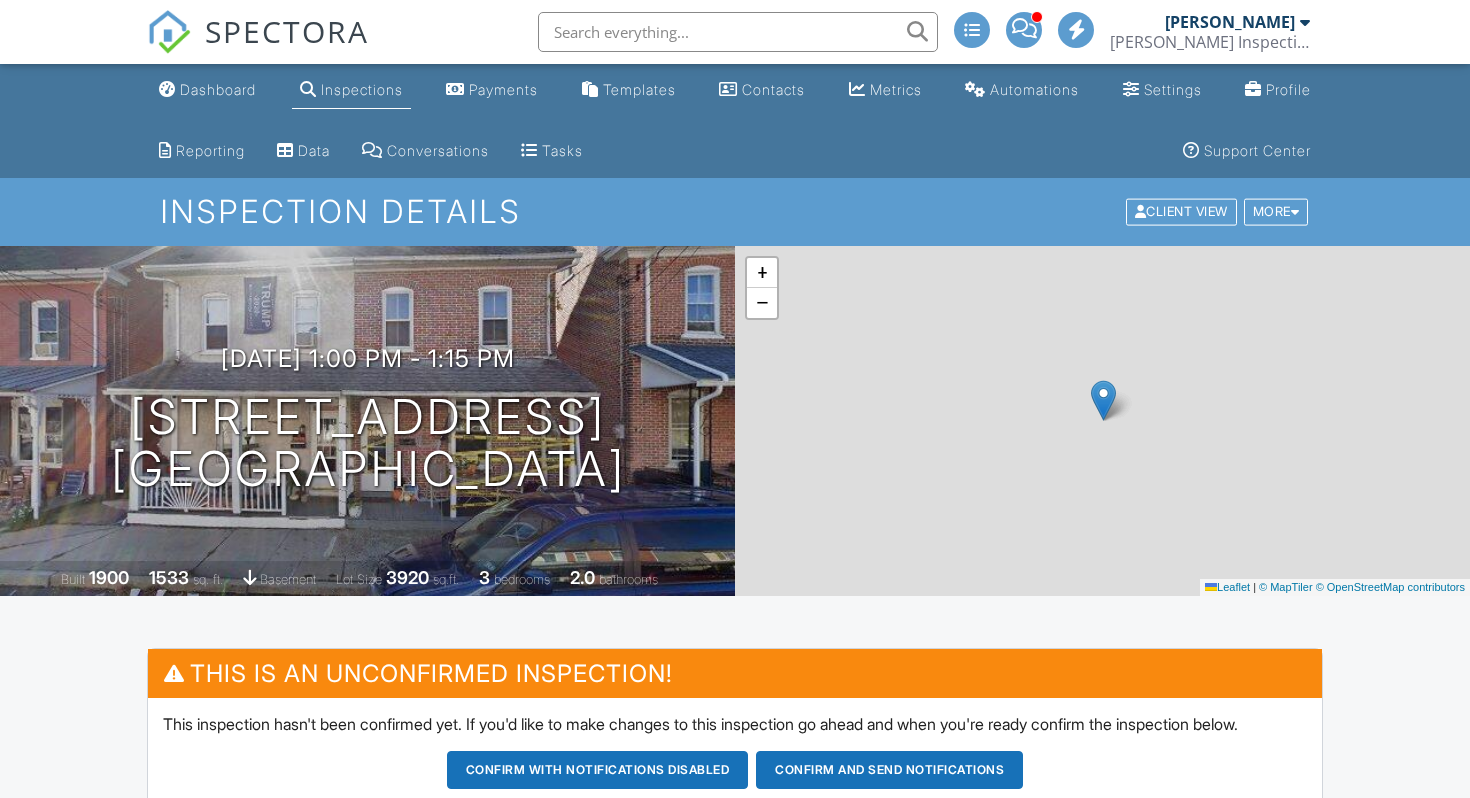 scroll, scrollTop: 0, scrollLeft: 0, axis: both 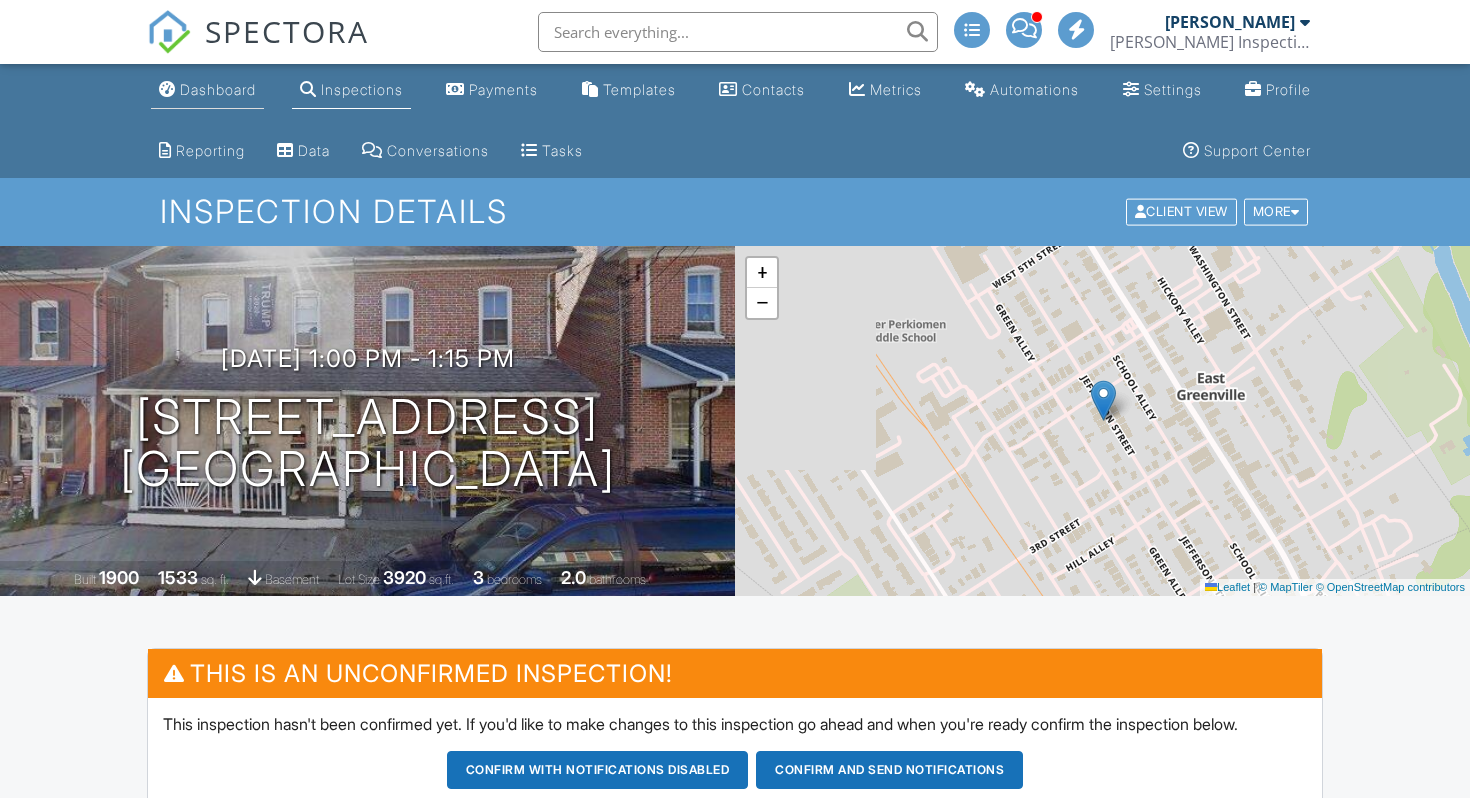 click on "Dashboard" at bounding box center (207, 90) 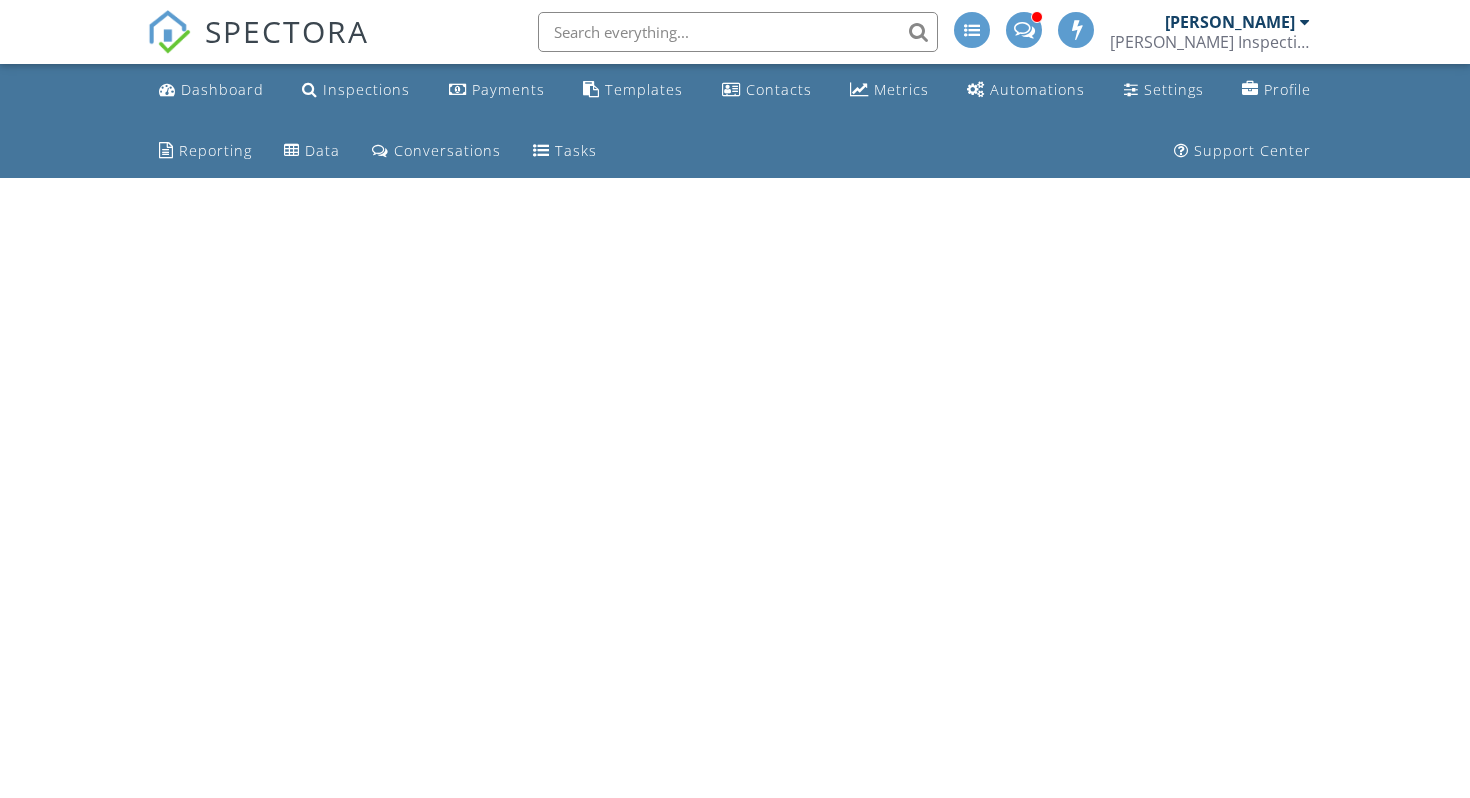 scroll, scrollTop: 0, scrollLeft: 0, axis: both 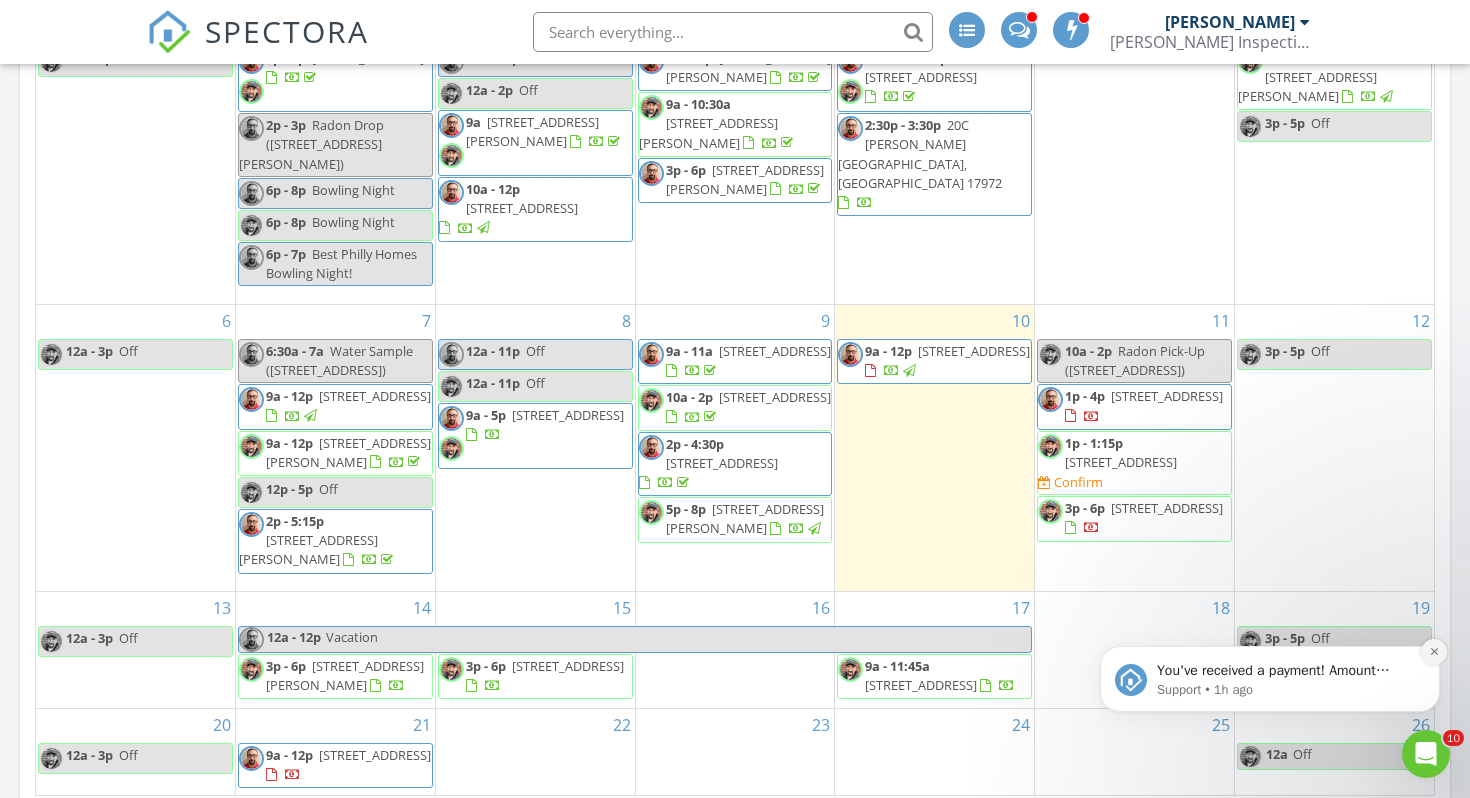 click at bounding box center (1434, 652) 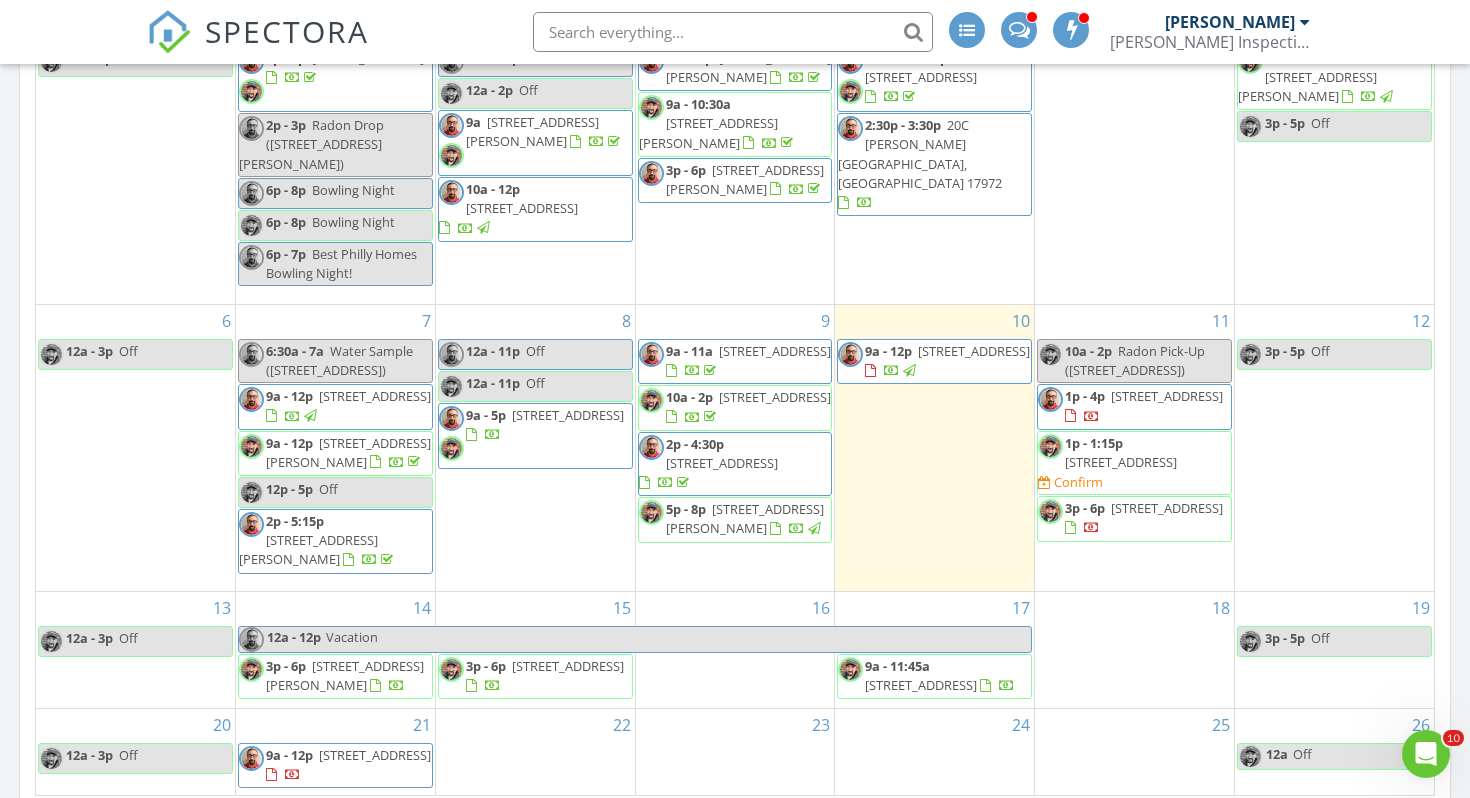 click on "9a - 5p
[STREET_ADDRESS]" at bounding box center (535, 436) 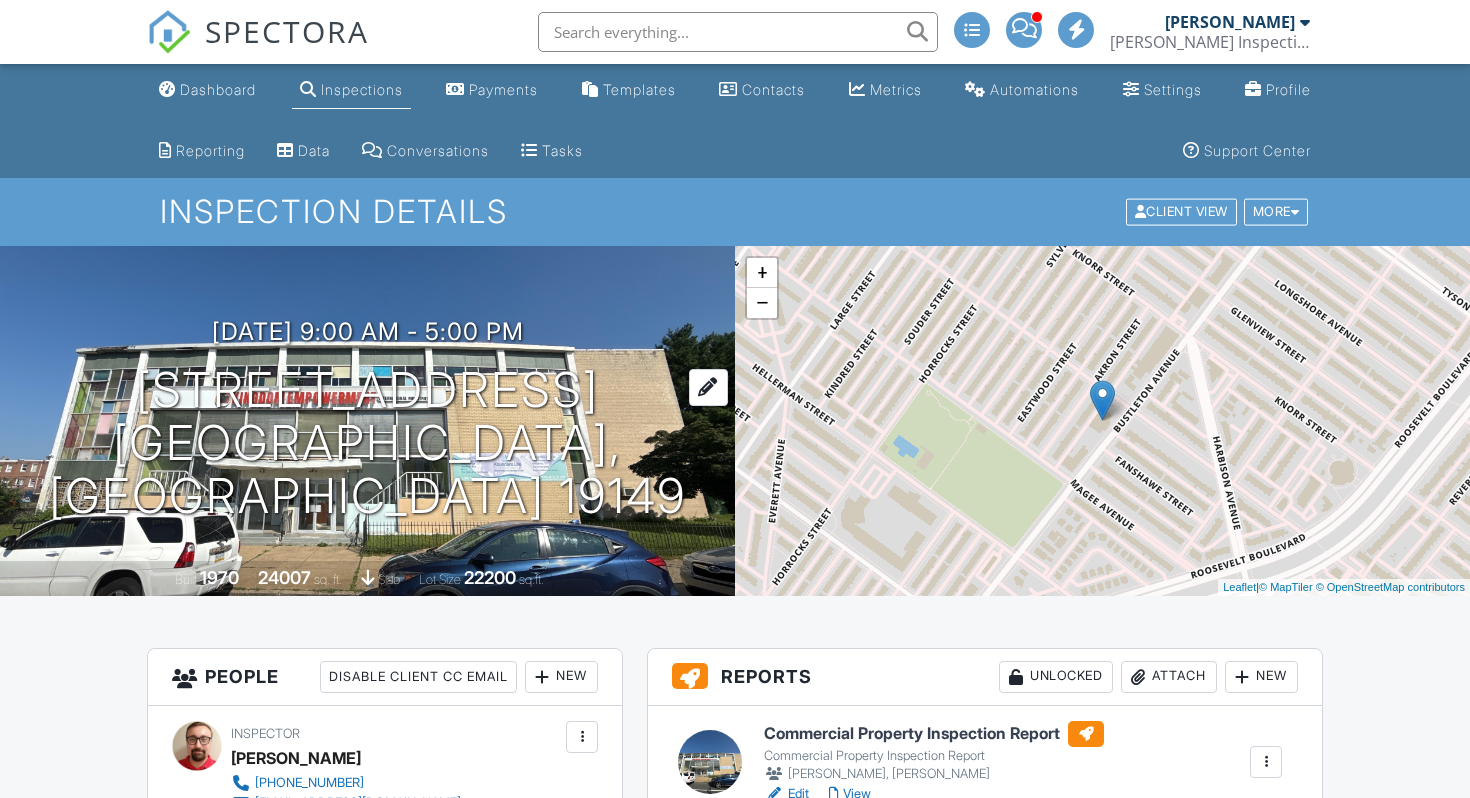 scroll, scrollTop: 179, scrollLeft: 0, axis: vertical 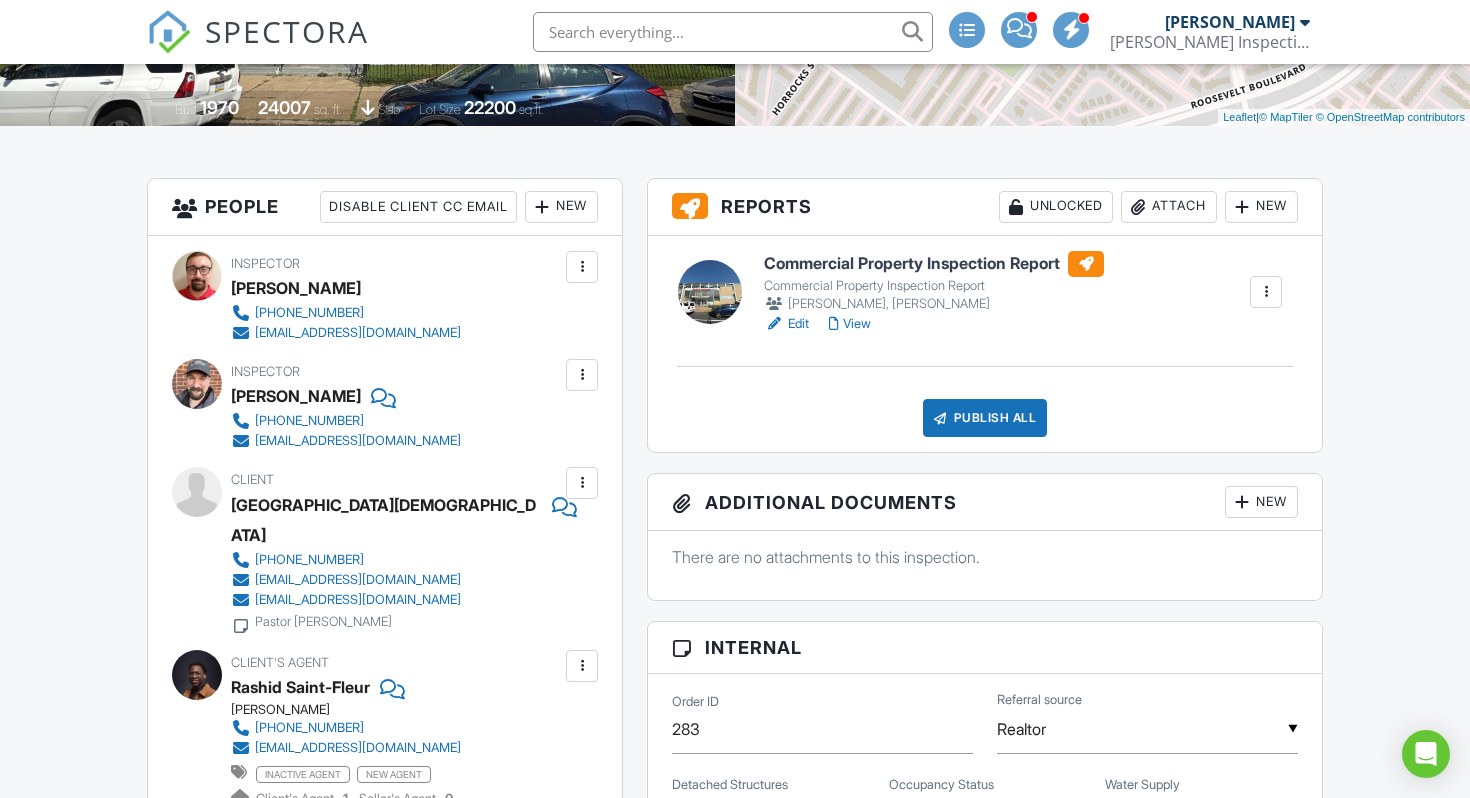 click on "Edit" at bounding box center (786, 324) 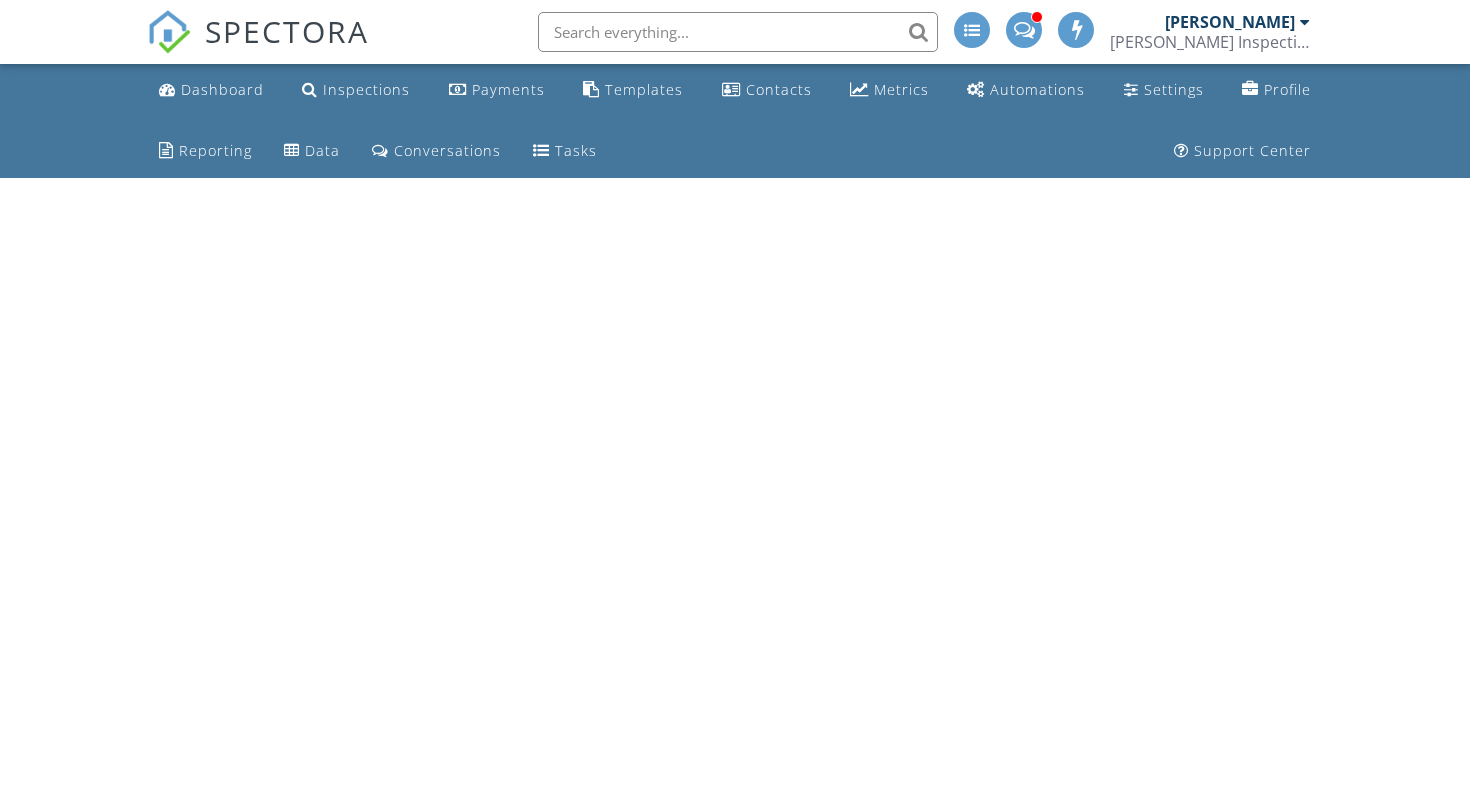 scroll, scrollTop: 0, scrollLeft: 0, axis: both 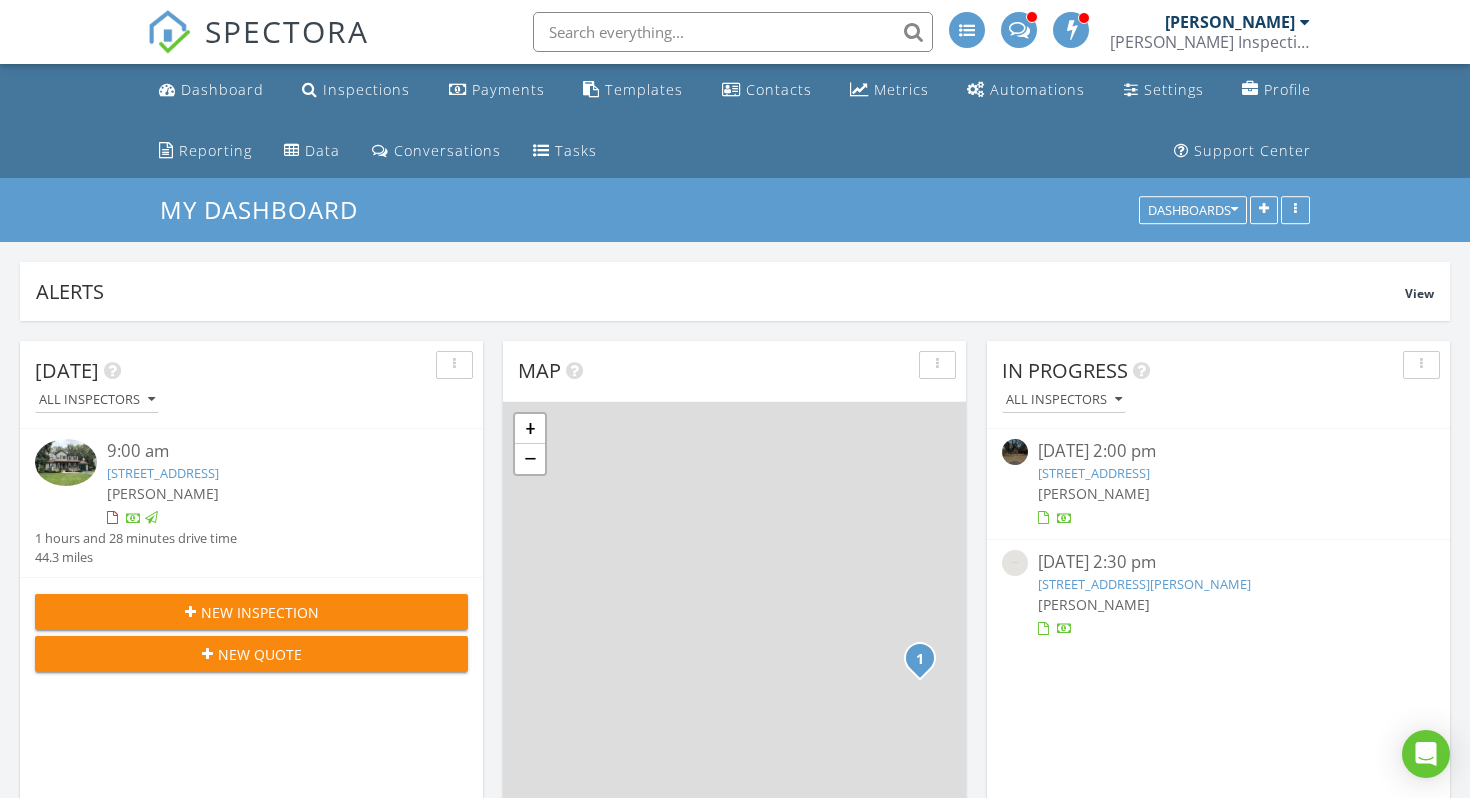 click on "SPECTORA" at bounding box center (258, 32) 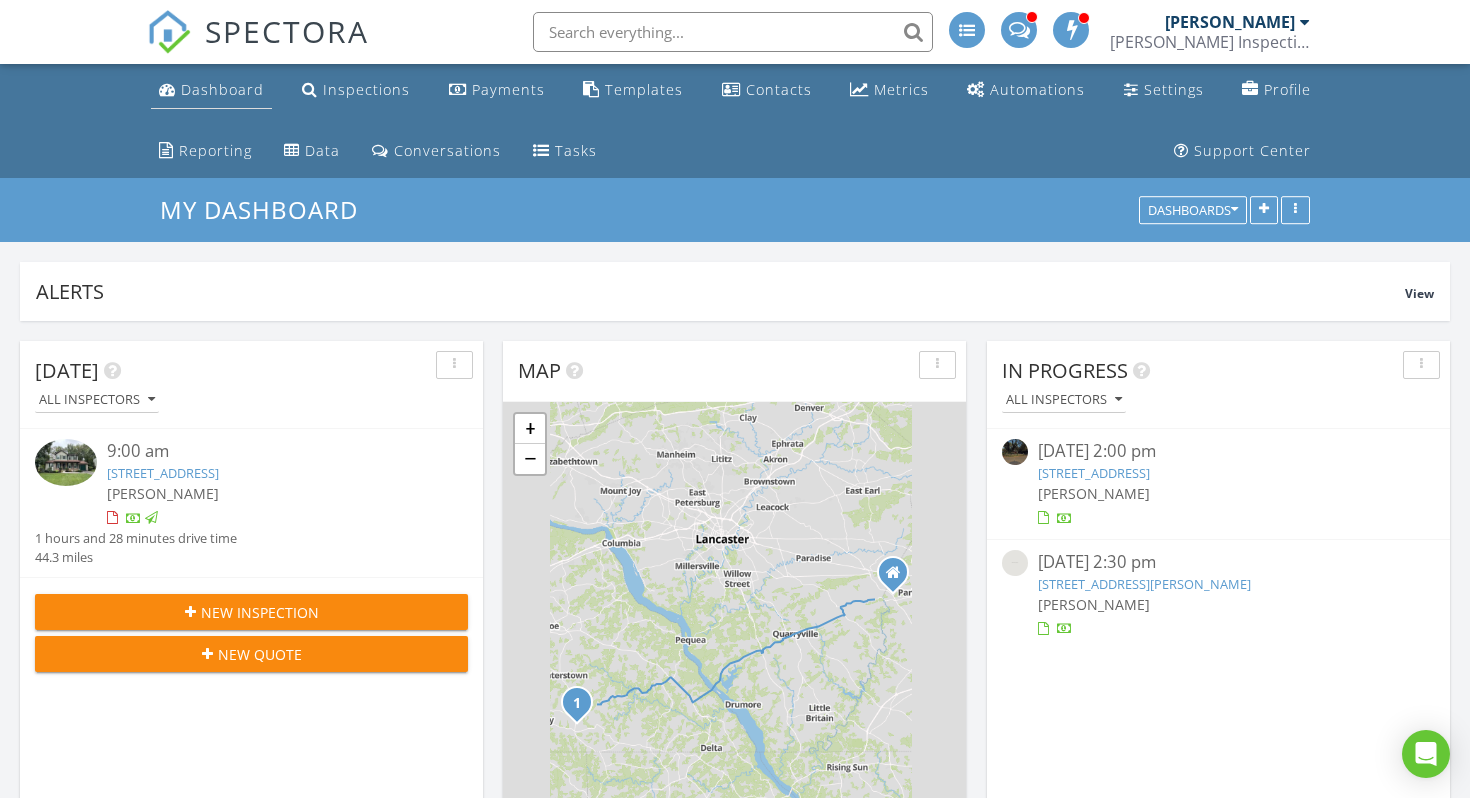 click on "Dashboard" at bounding box center (222, 89) 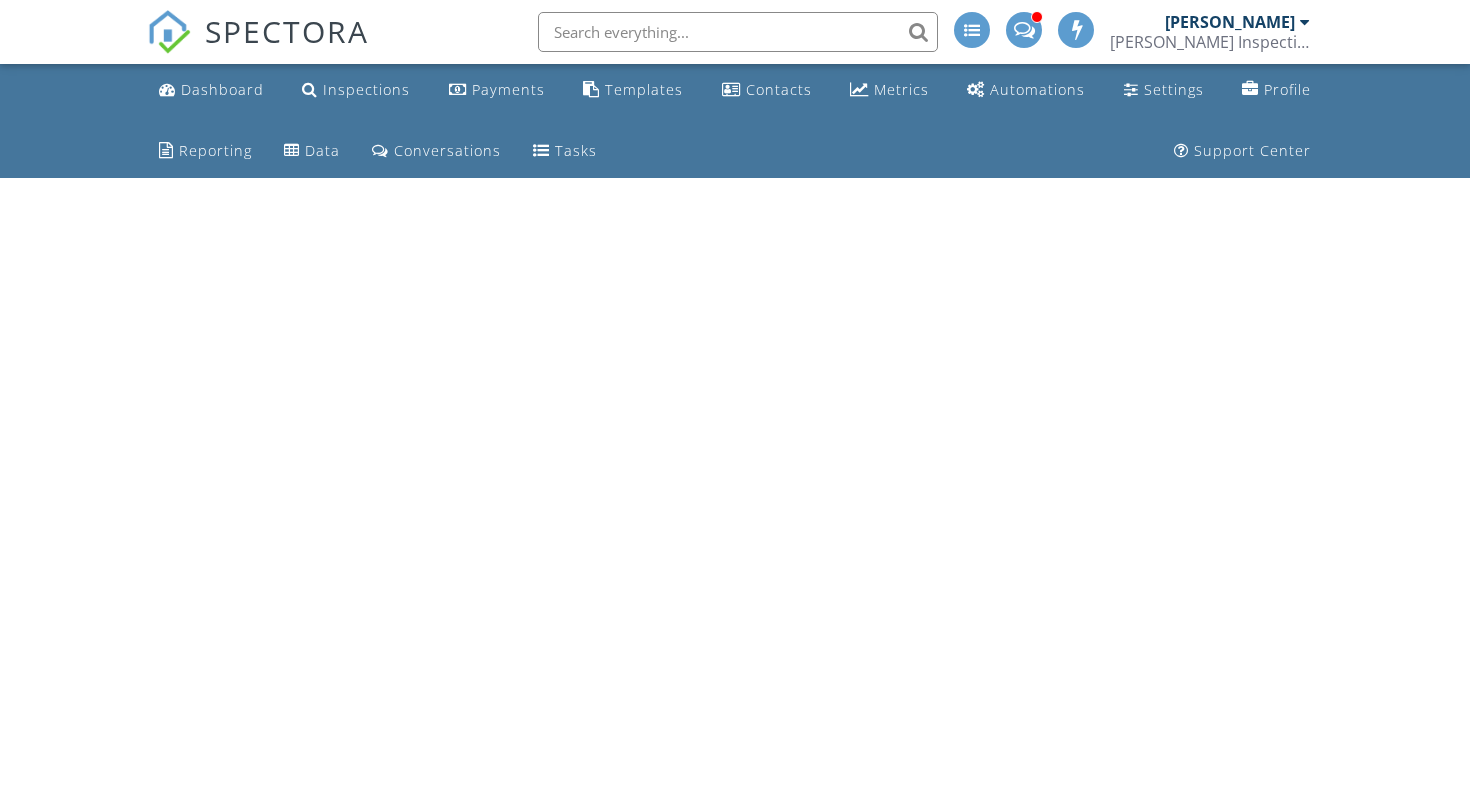 scroll, scrollTop: 0, scrollLeft: 0, axis: both 